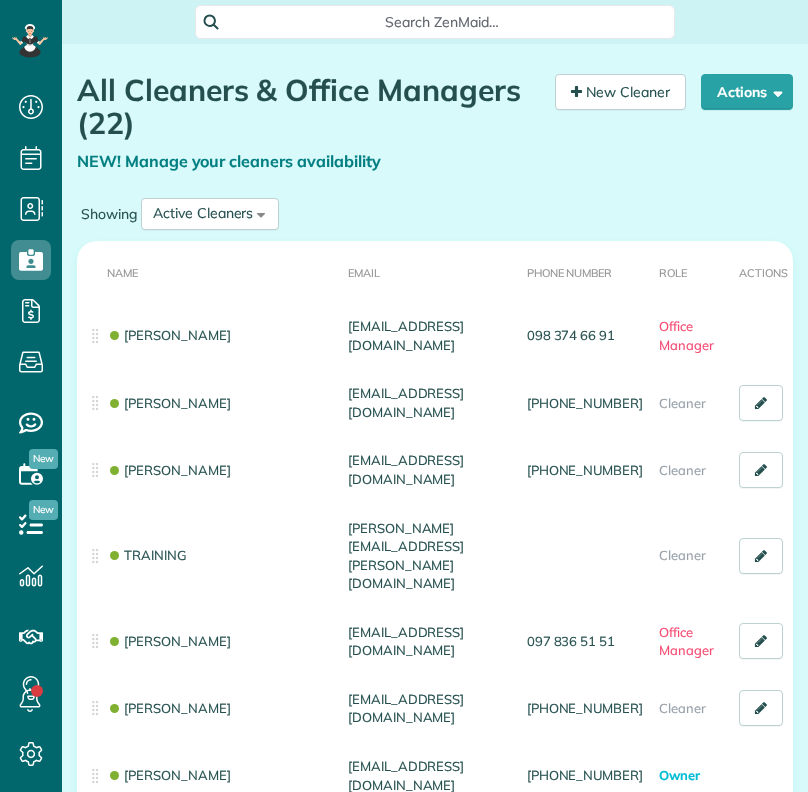 scroll, scrollTop: 0, scrollLeft: 0, axis: both 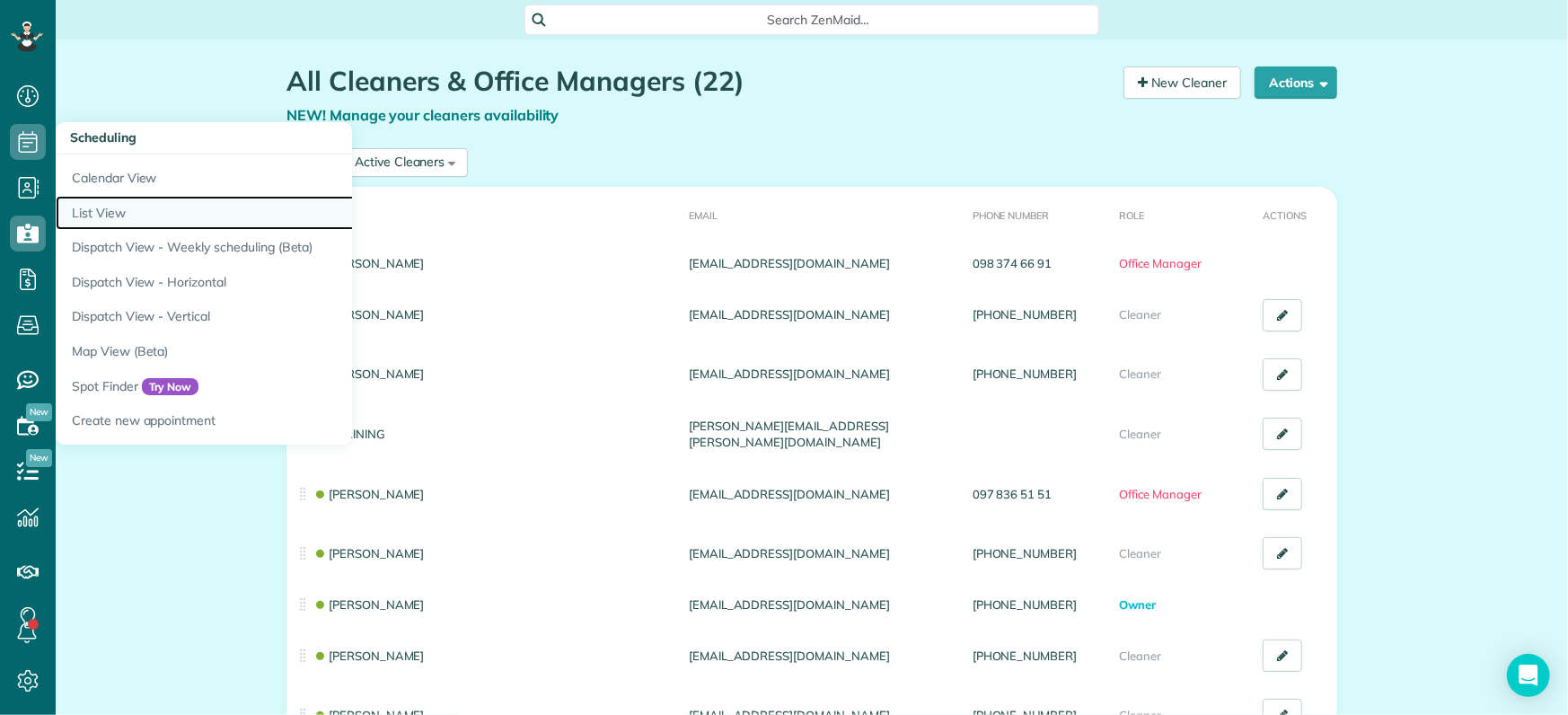 click on "List View" at bounding box center [280, 213] 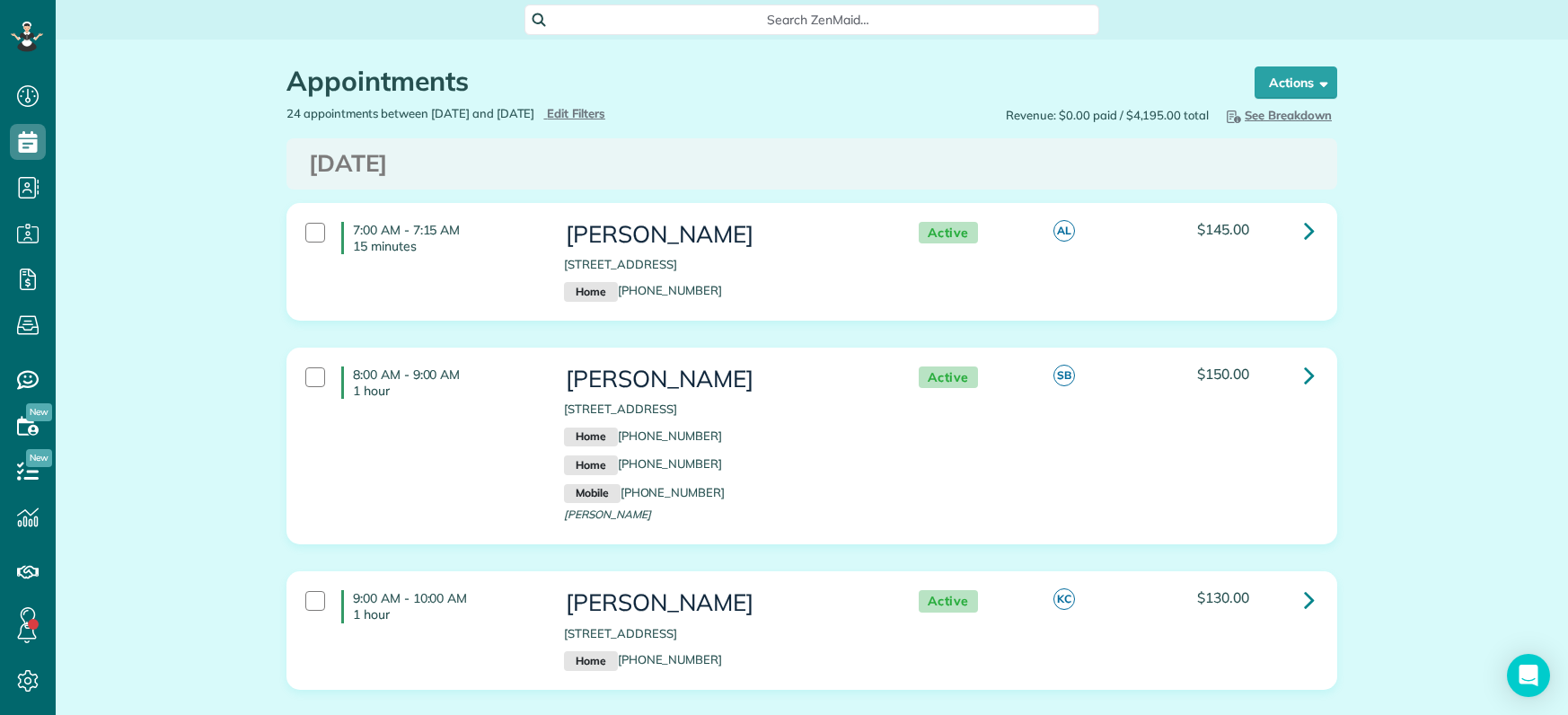 scroll, scrollTop: 0, scrollLeft: 0, axis: both 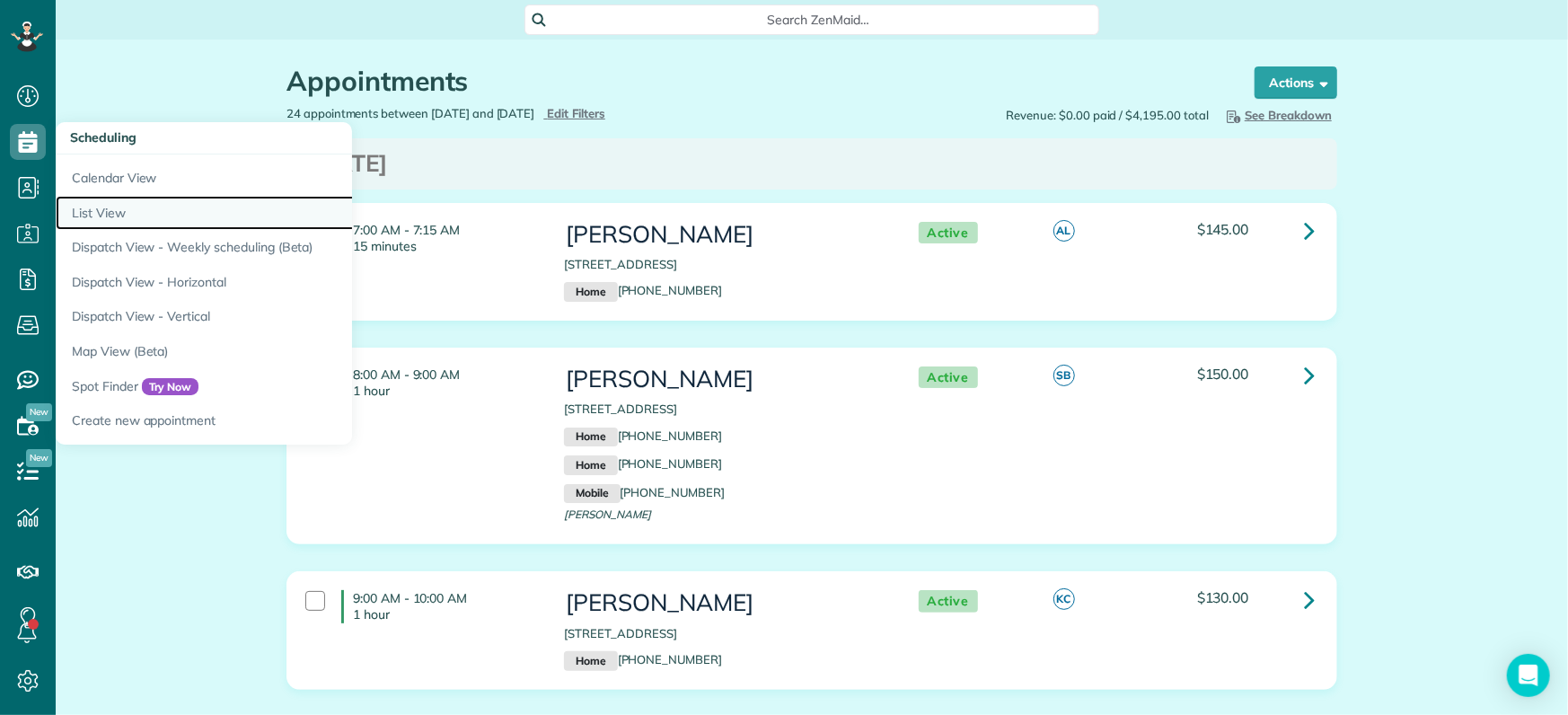 click on "List View" at bounding box center (280, 213) 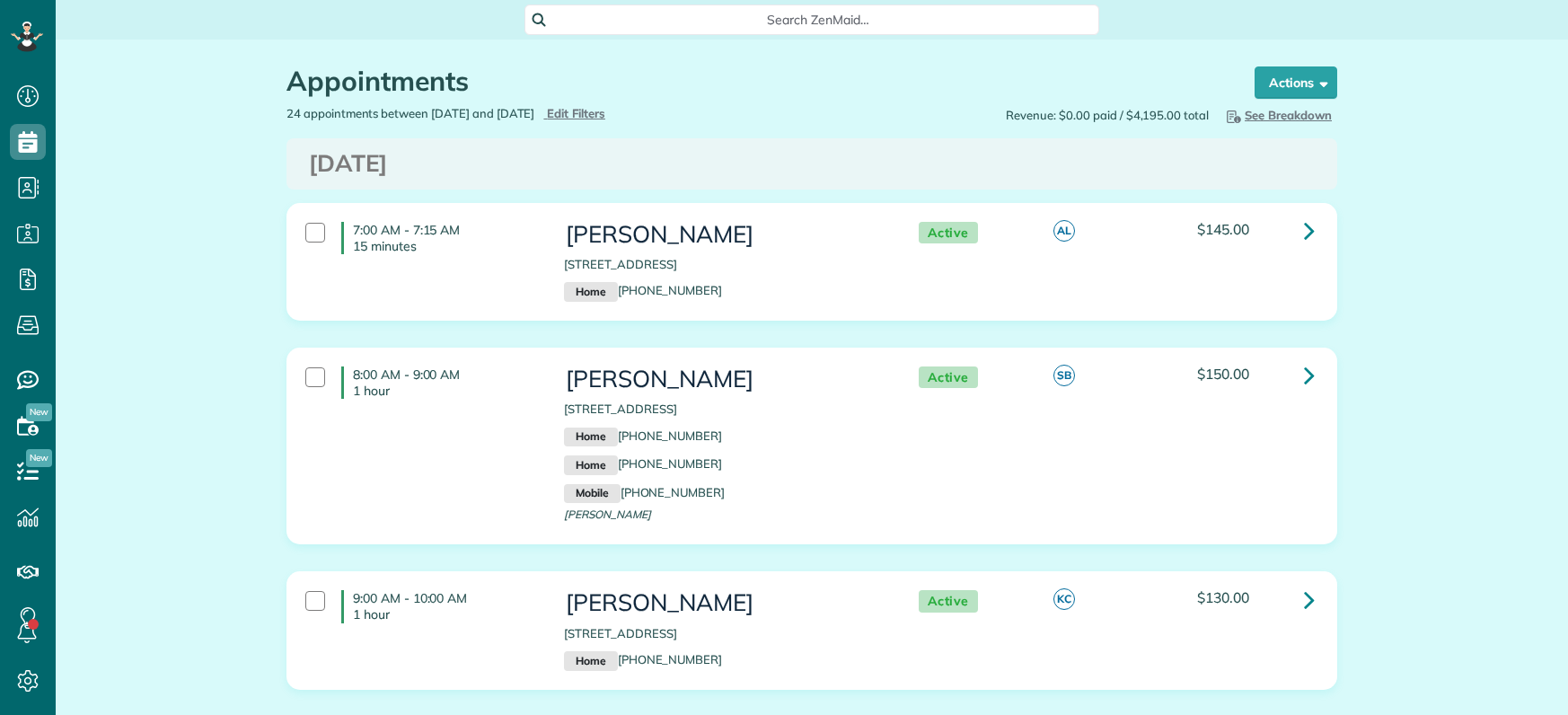 scroll, scrollTop: 0, scrollLeft: 0, axis: both 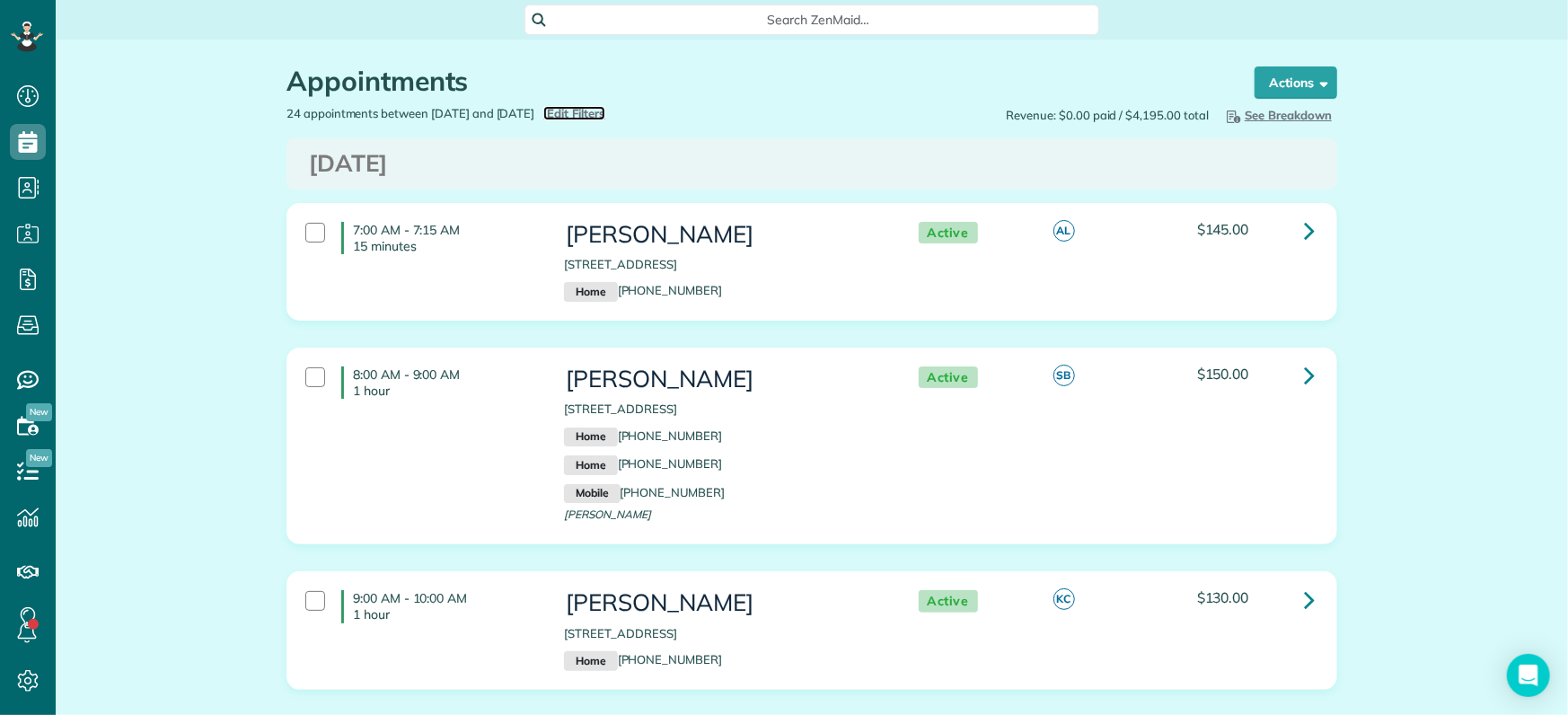 click on "Edit Filters" at bounding box center [576, 113] 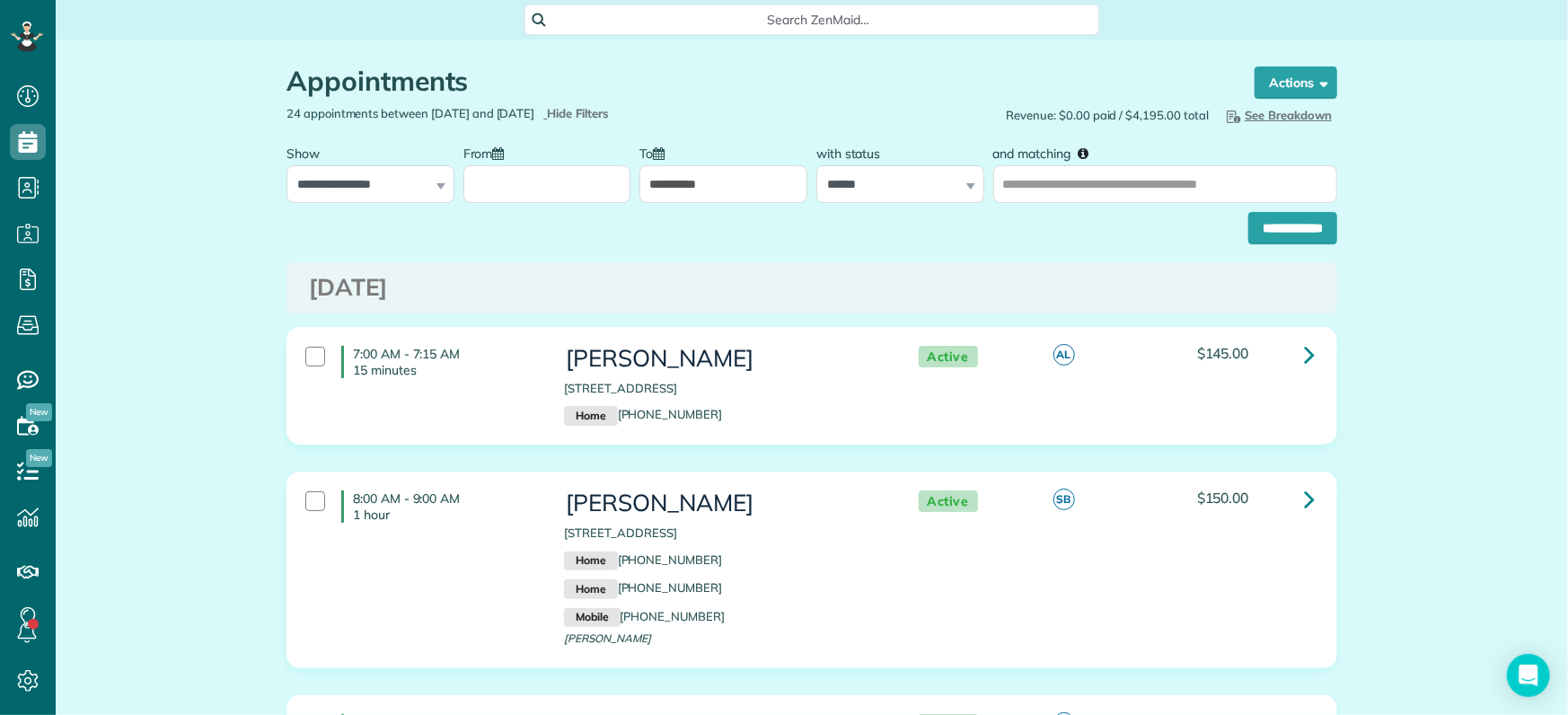 click on "From" at bounding box center (547, 184) 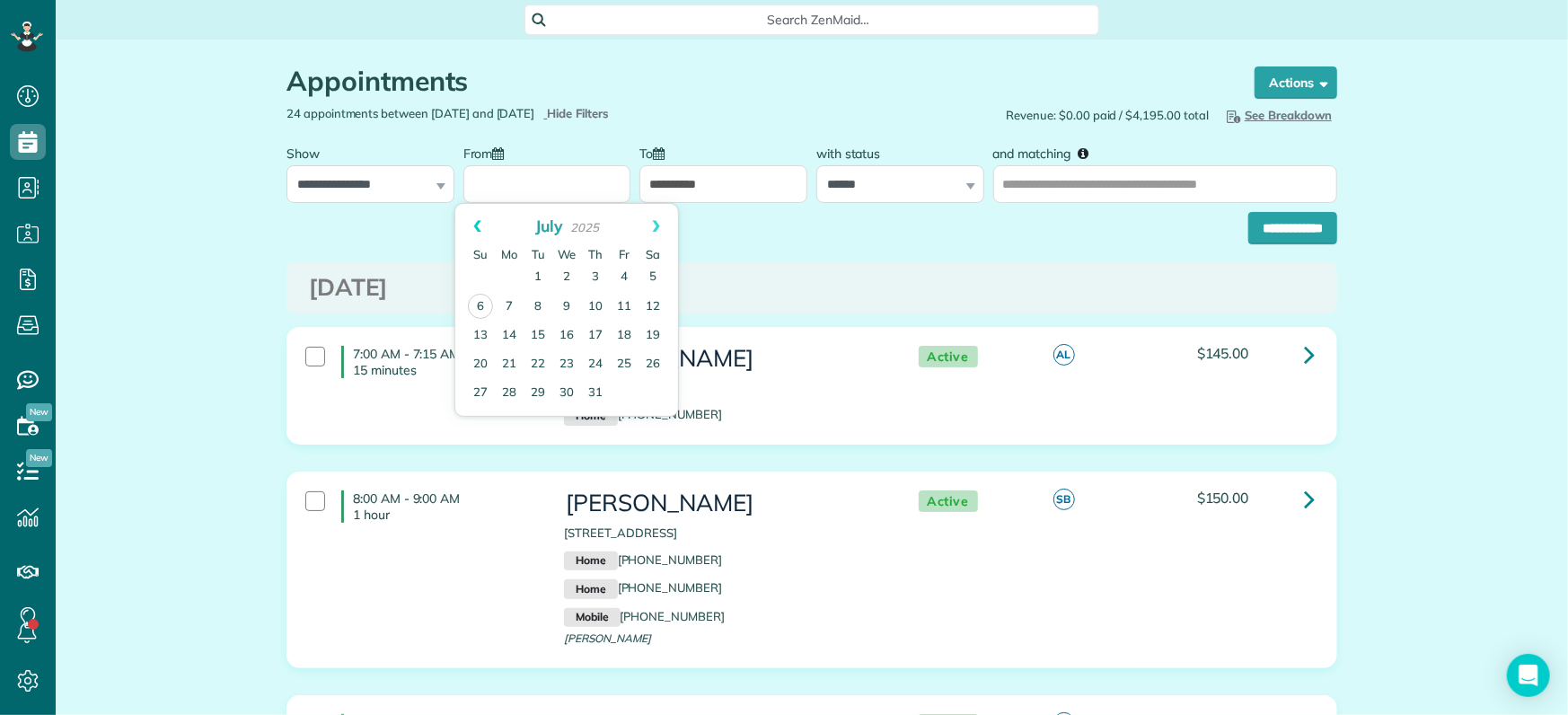 click on "Prev" at bounding box center (477, 226) 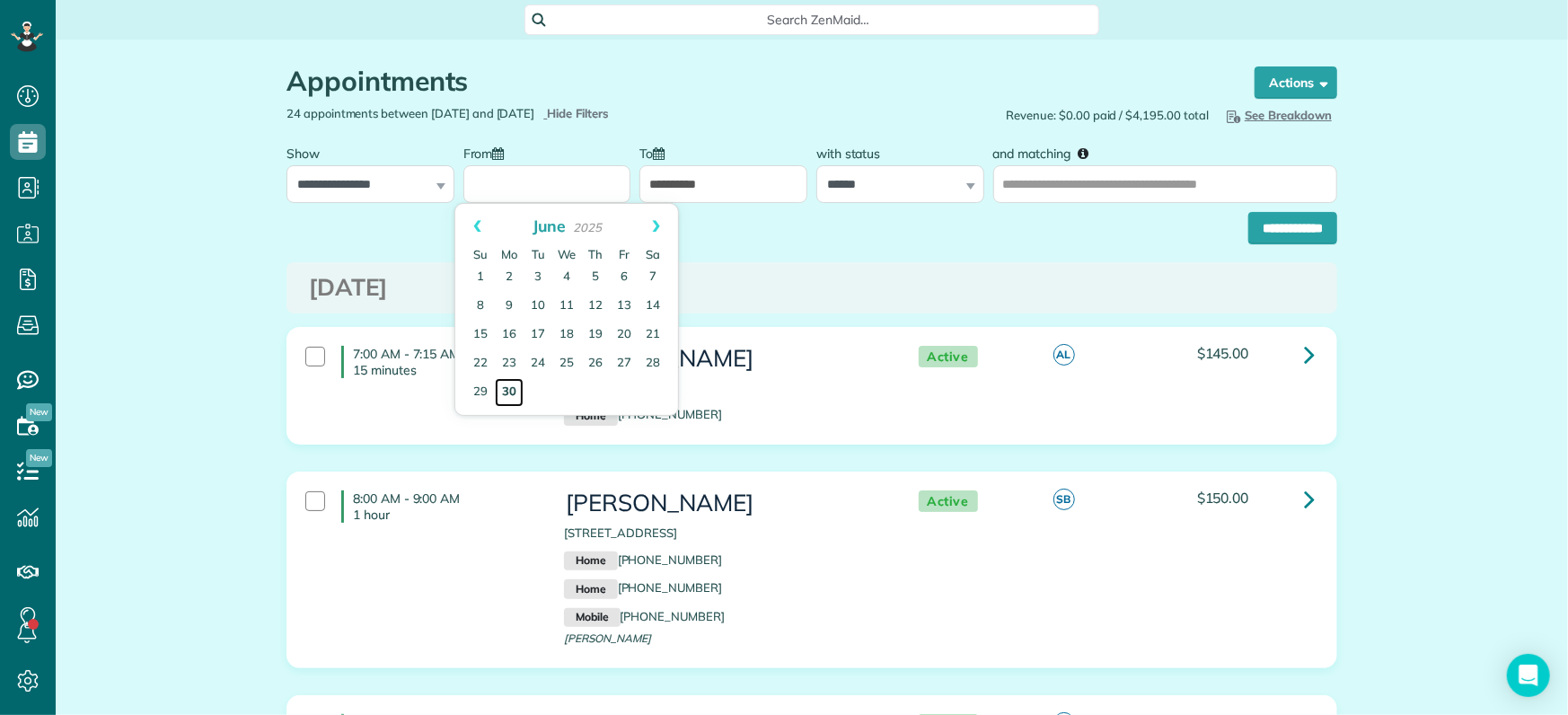 click on "30" at bounding box center [509, 393] 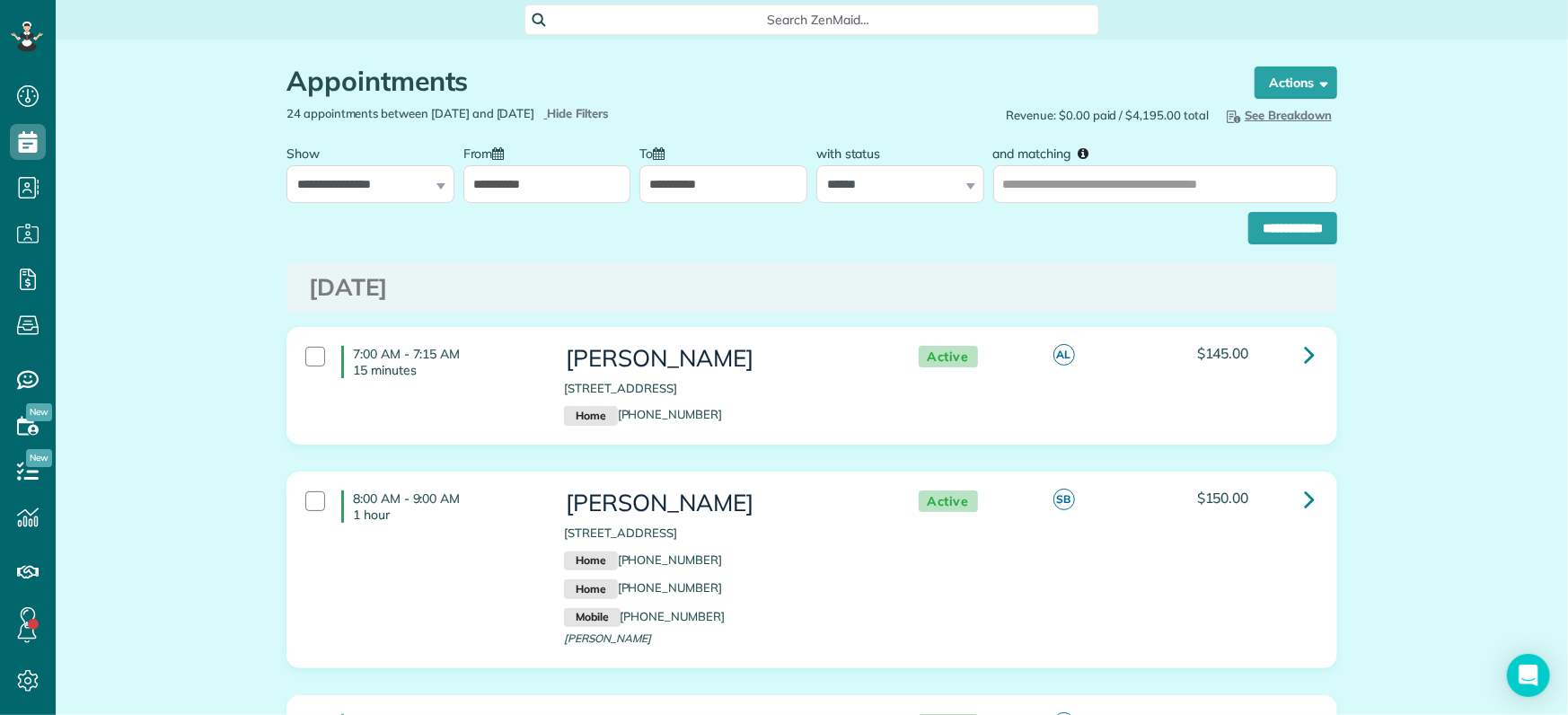 click on "**********" at bounding box center (723, 184) 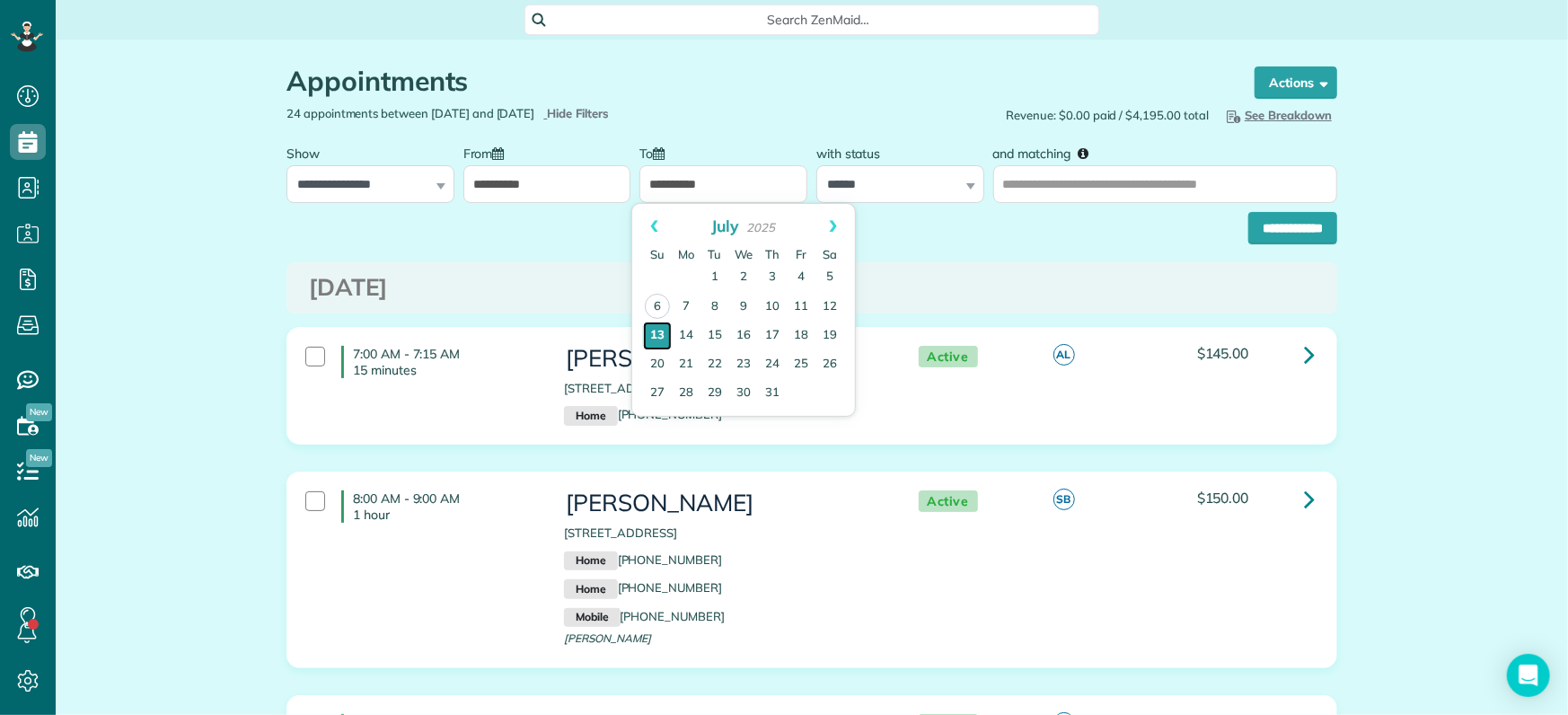 click on "13" at bounding box center (657, 336) 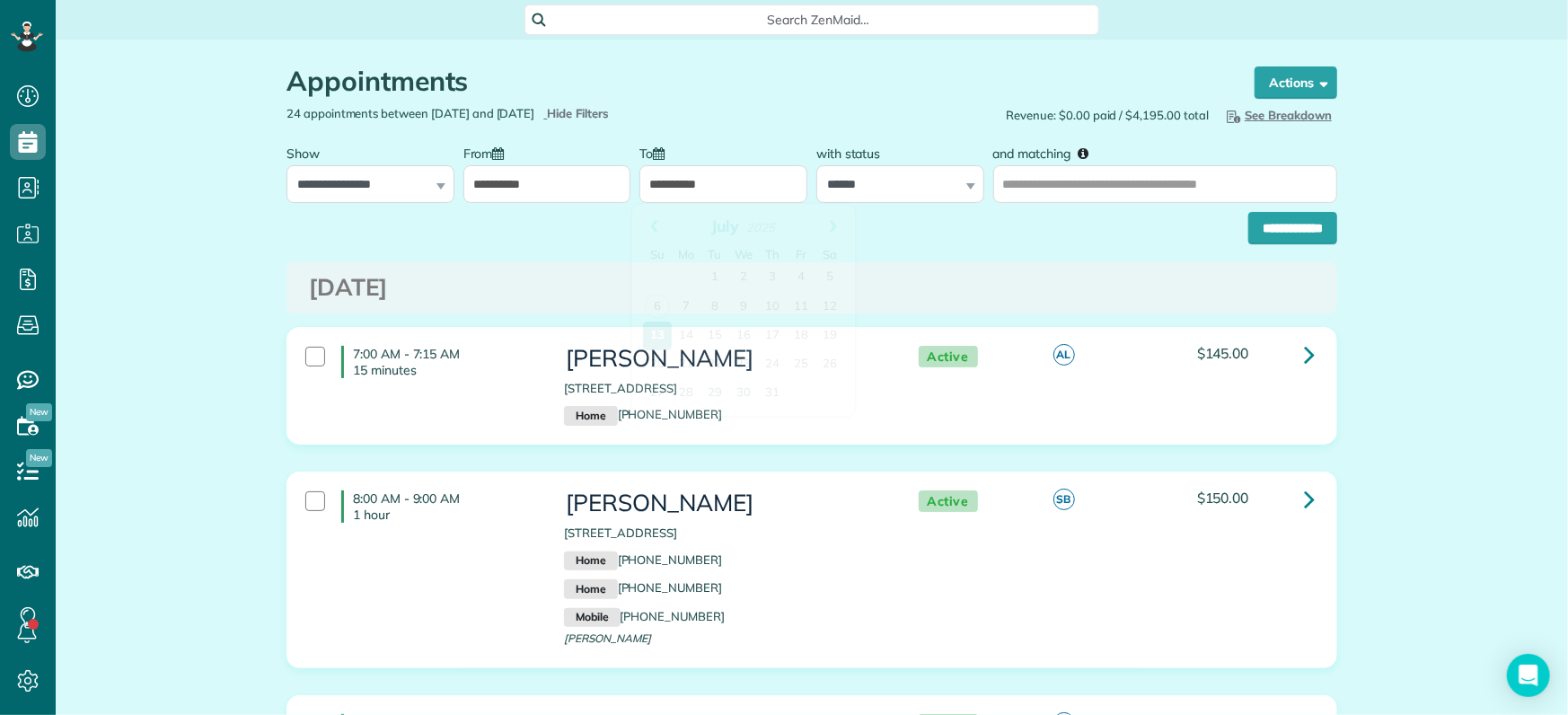 click on "**********" at bounding box center [723, 184] 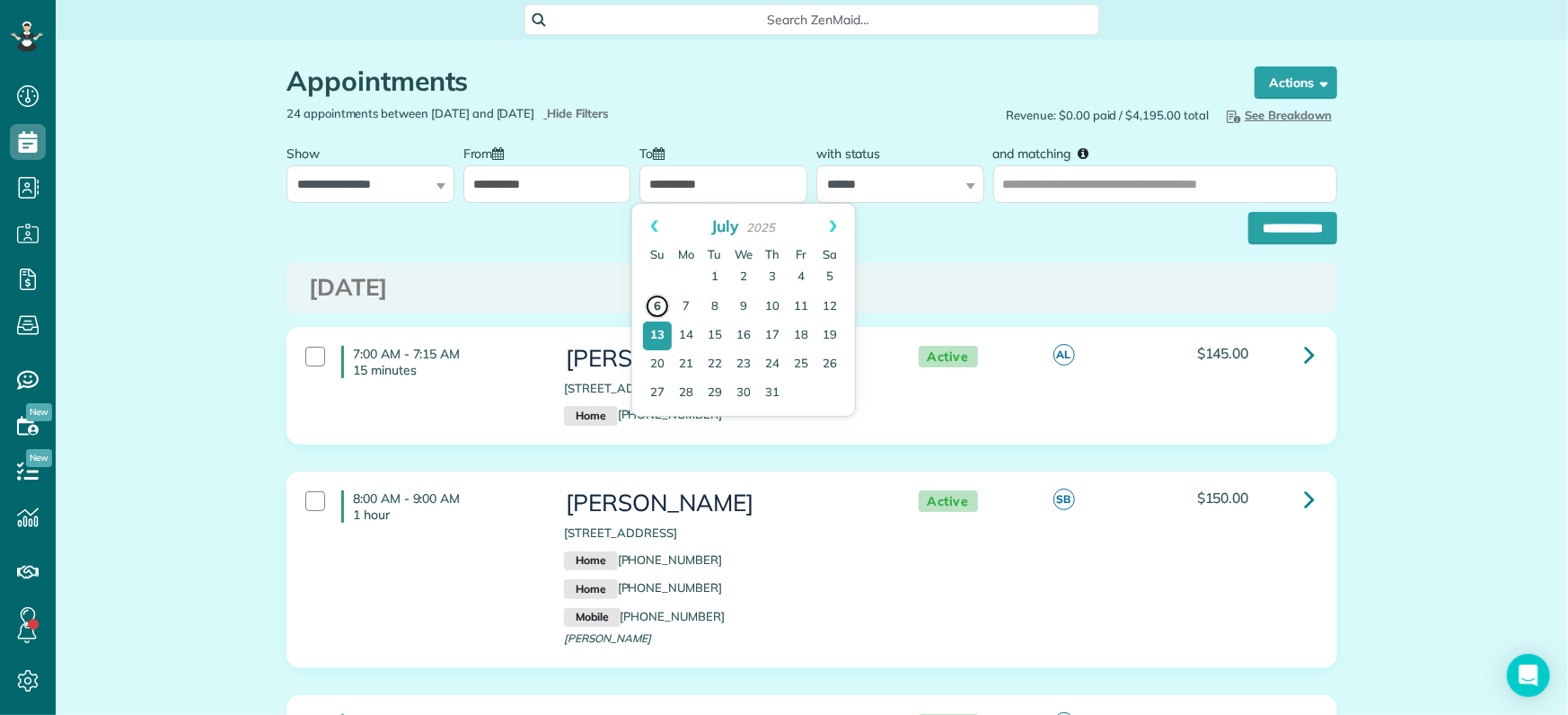 click on "6" at bounding box center [657, 306] 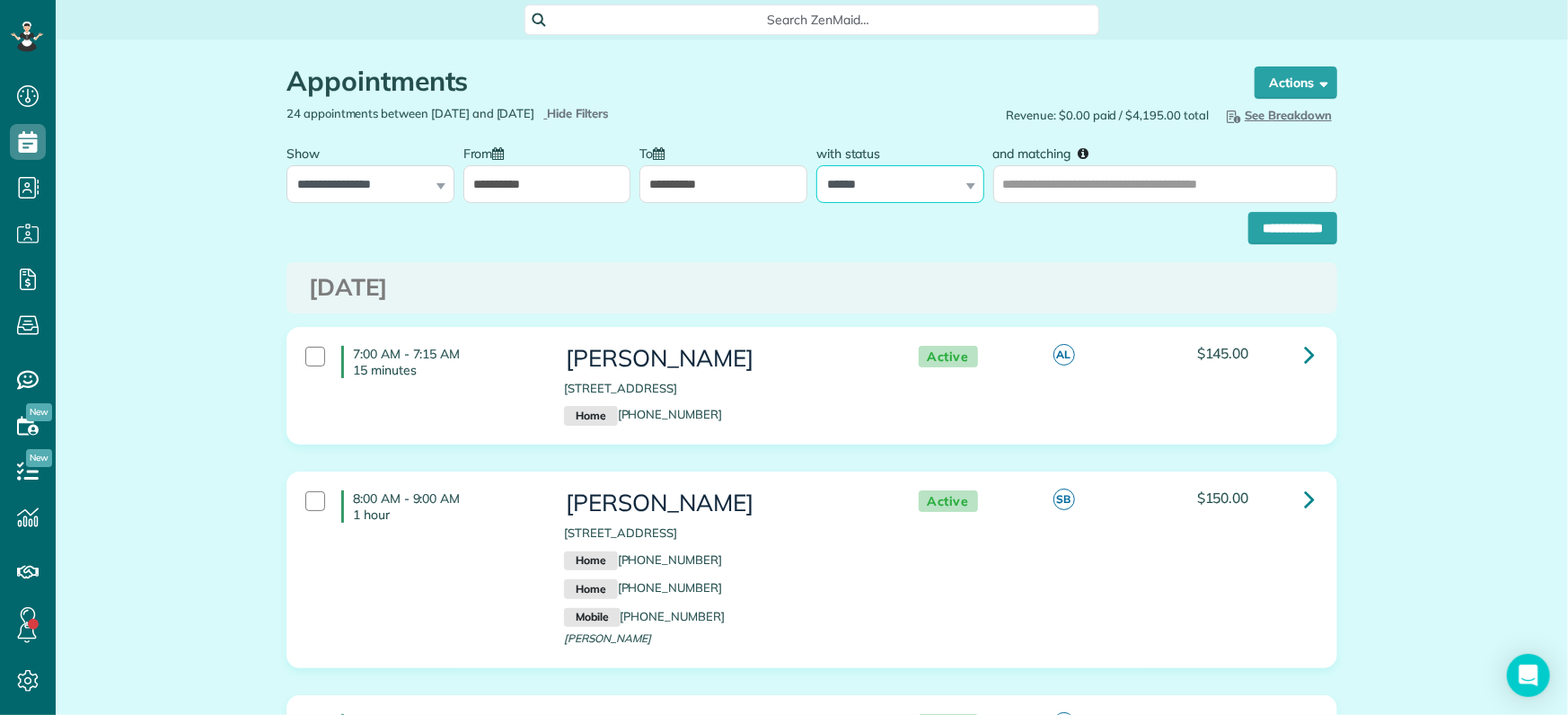 click on "**********" at bounding box center (900, 184) 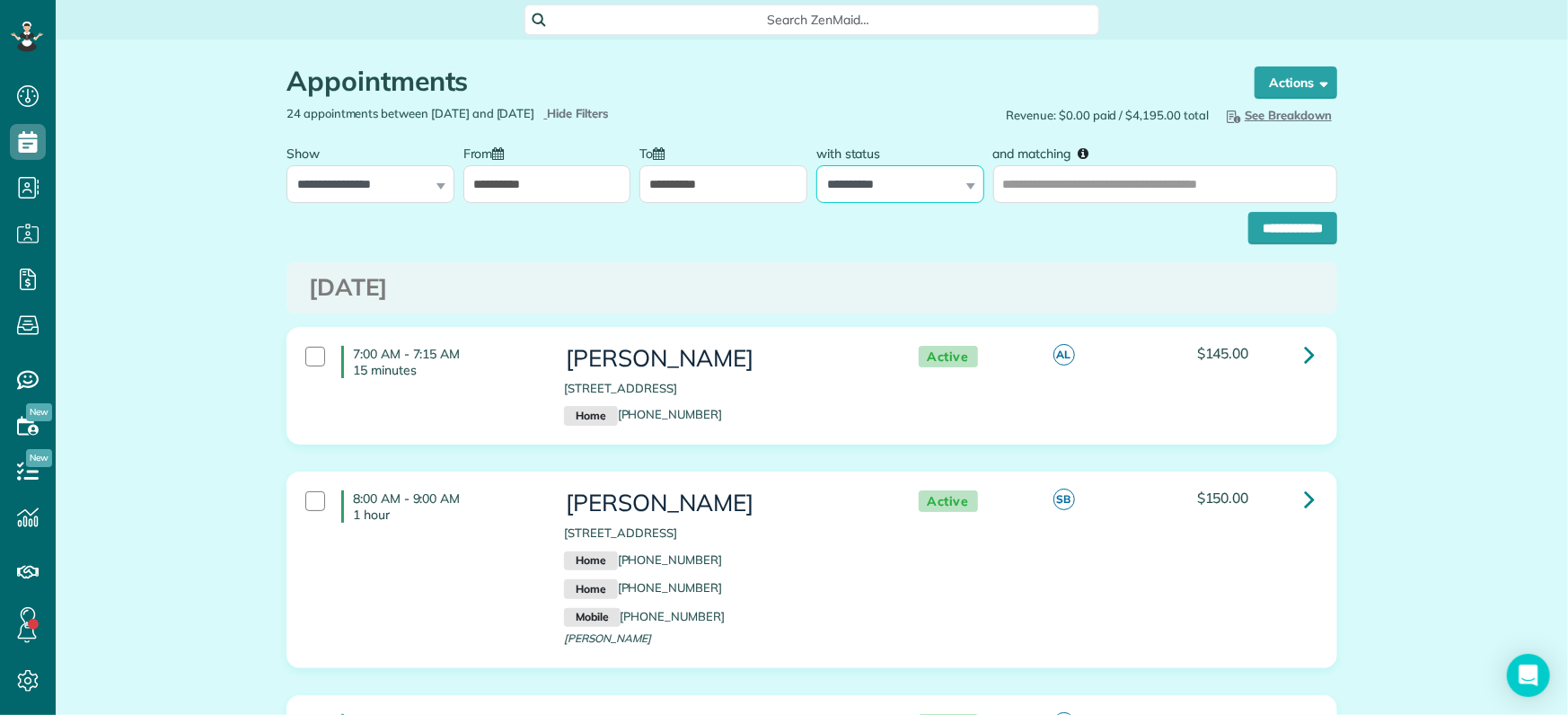 click on "**********" at bounding box center [900, 184] 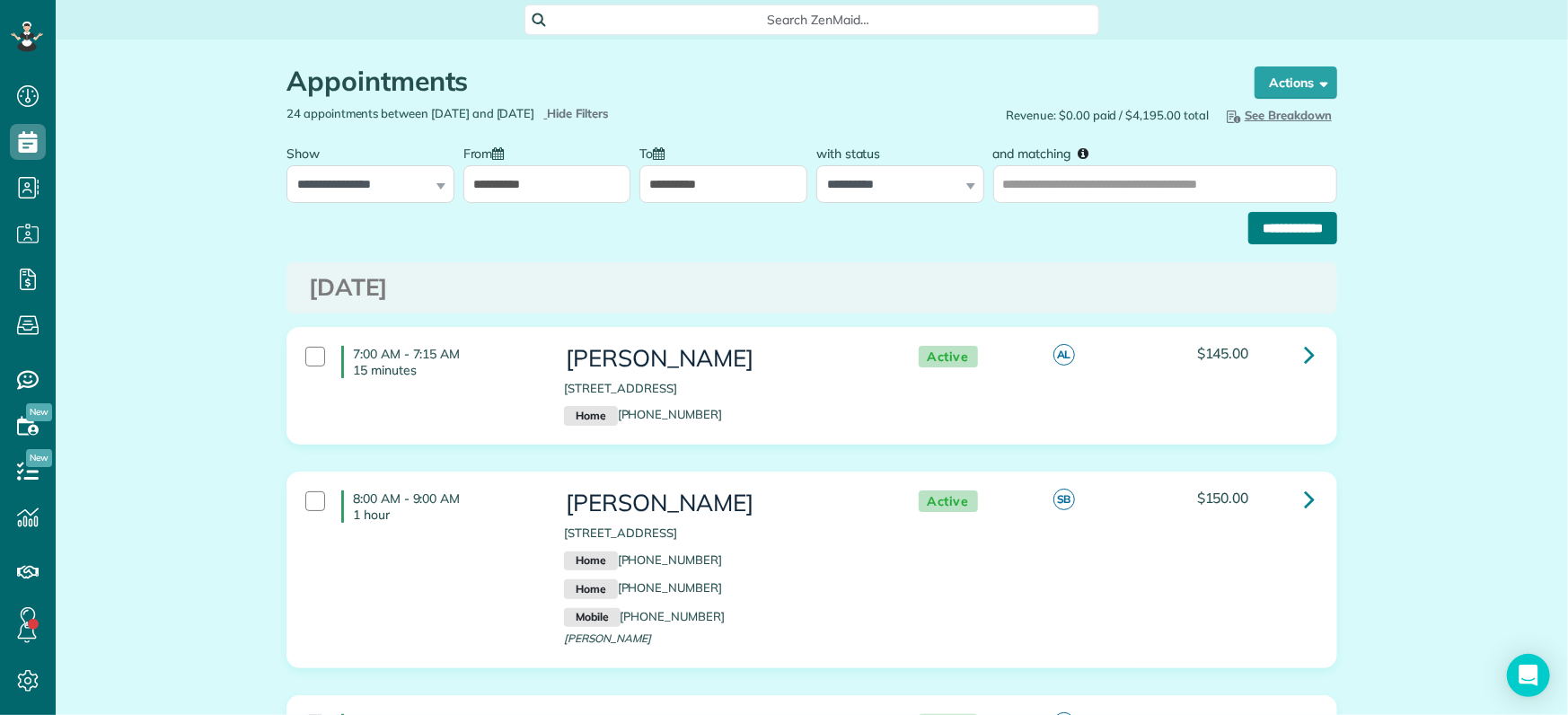 click on "**********" at bounding box center (1292, 228) 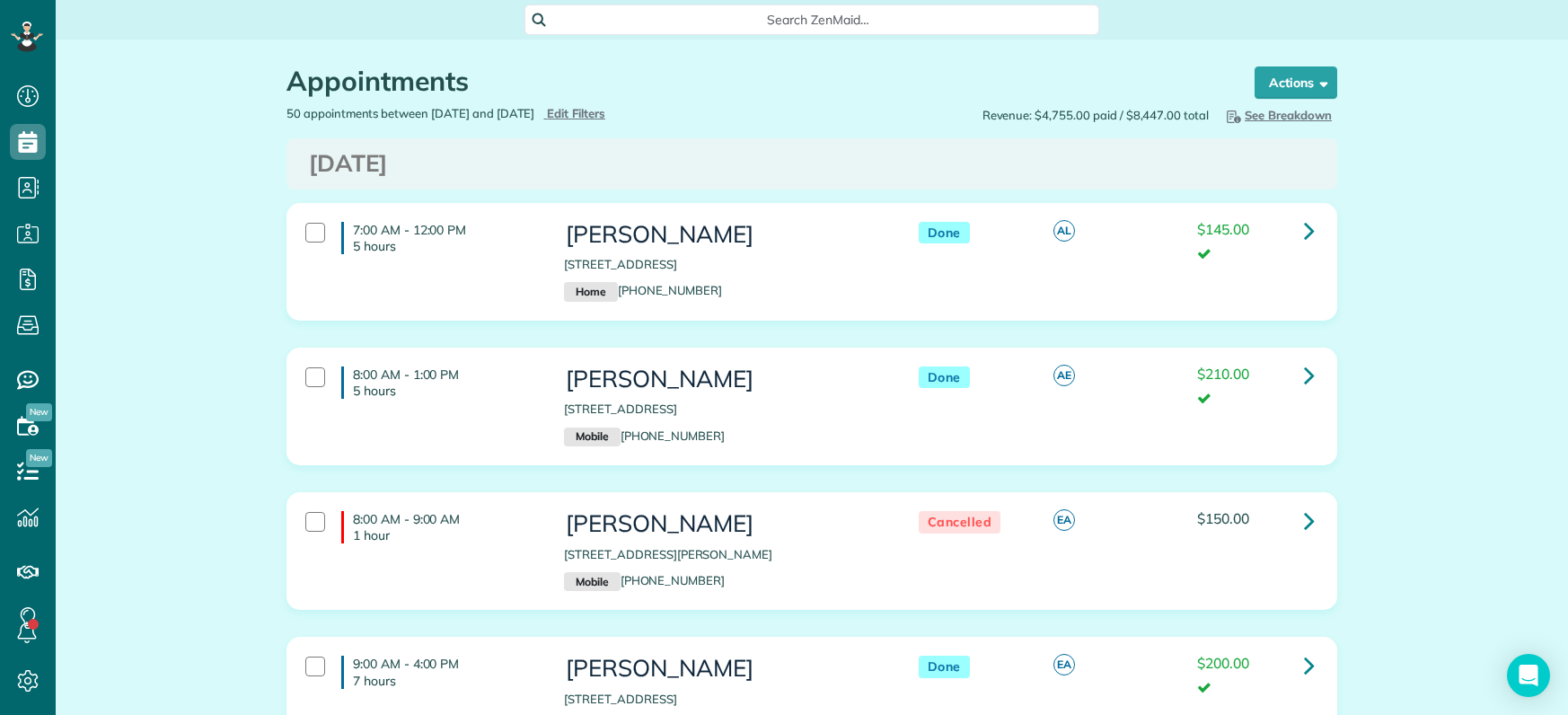 scroll, scrollTop: 0, scrollLeft: 0, axis: both 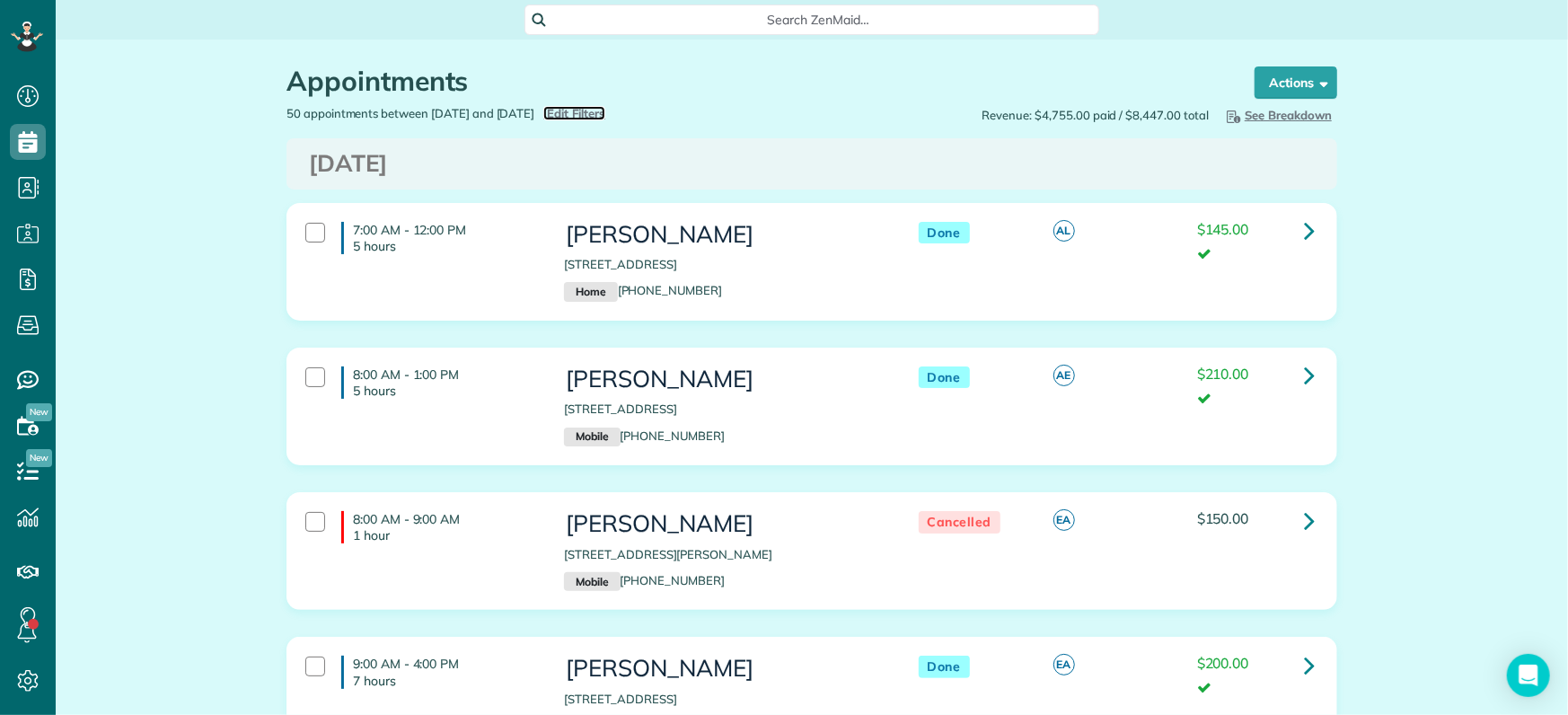 click on "Edit Filters" at bounding box center (576, 113) 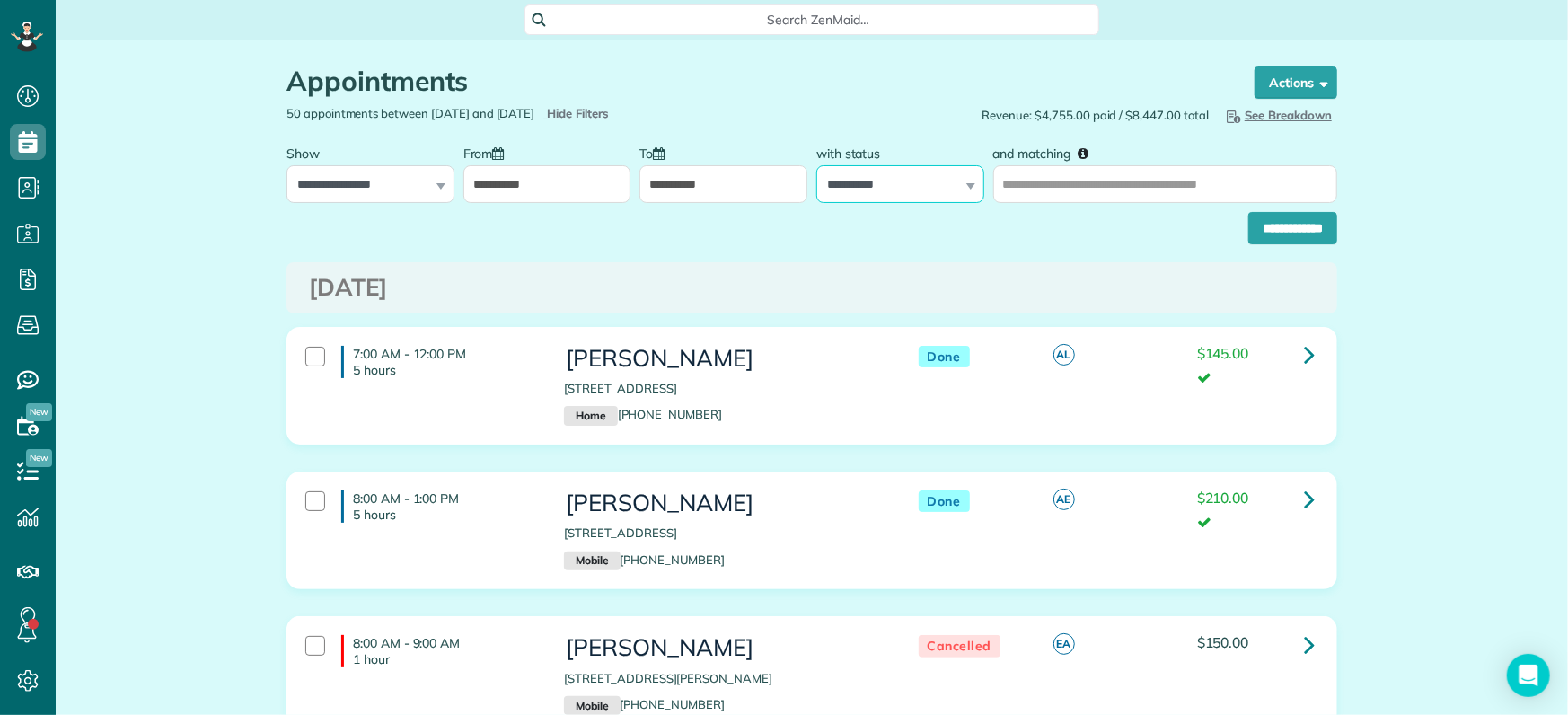 click on "**********" at bounding box center (900, 184) 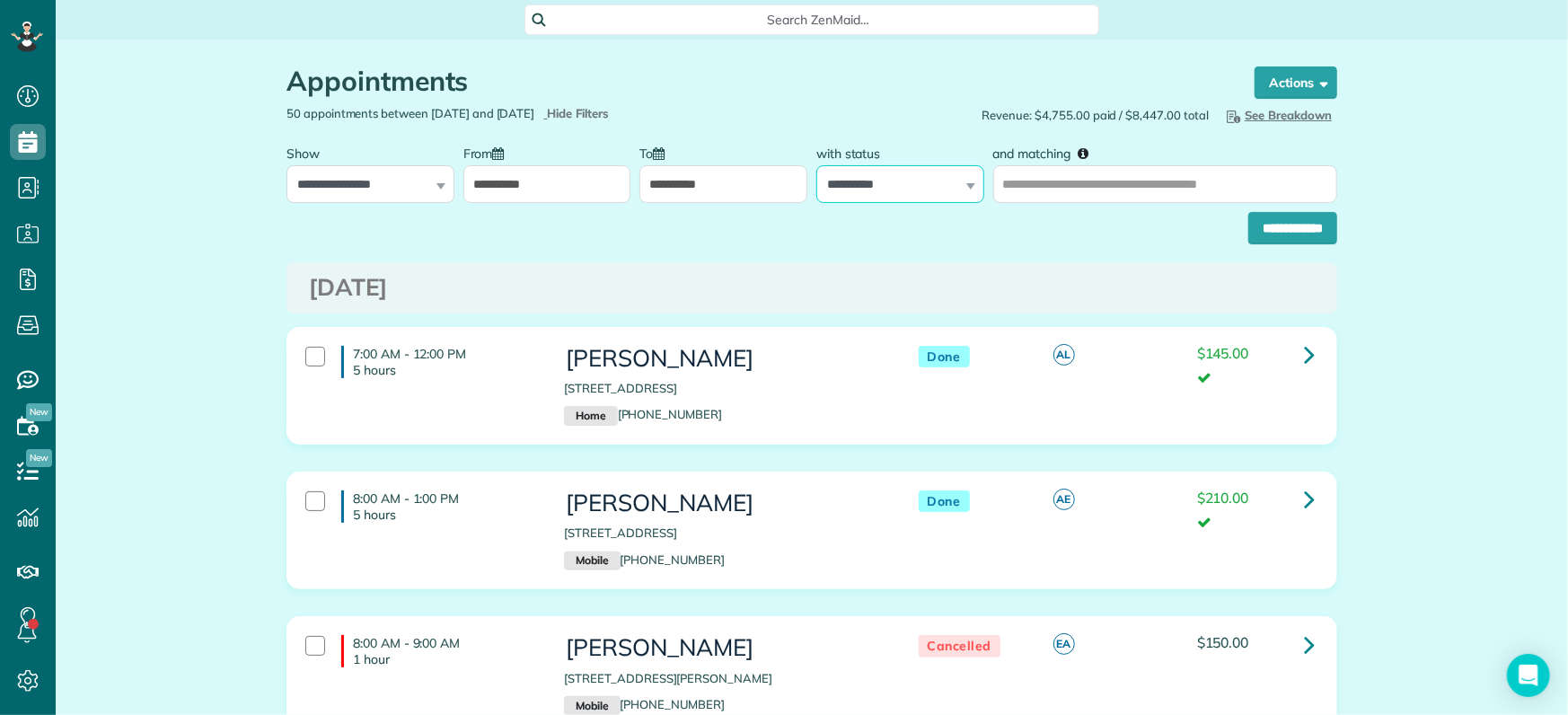 select on "****" 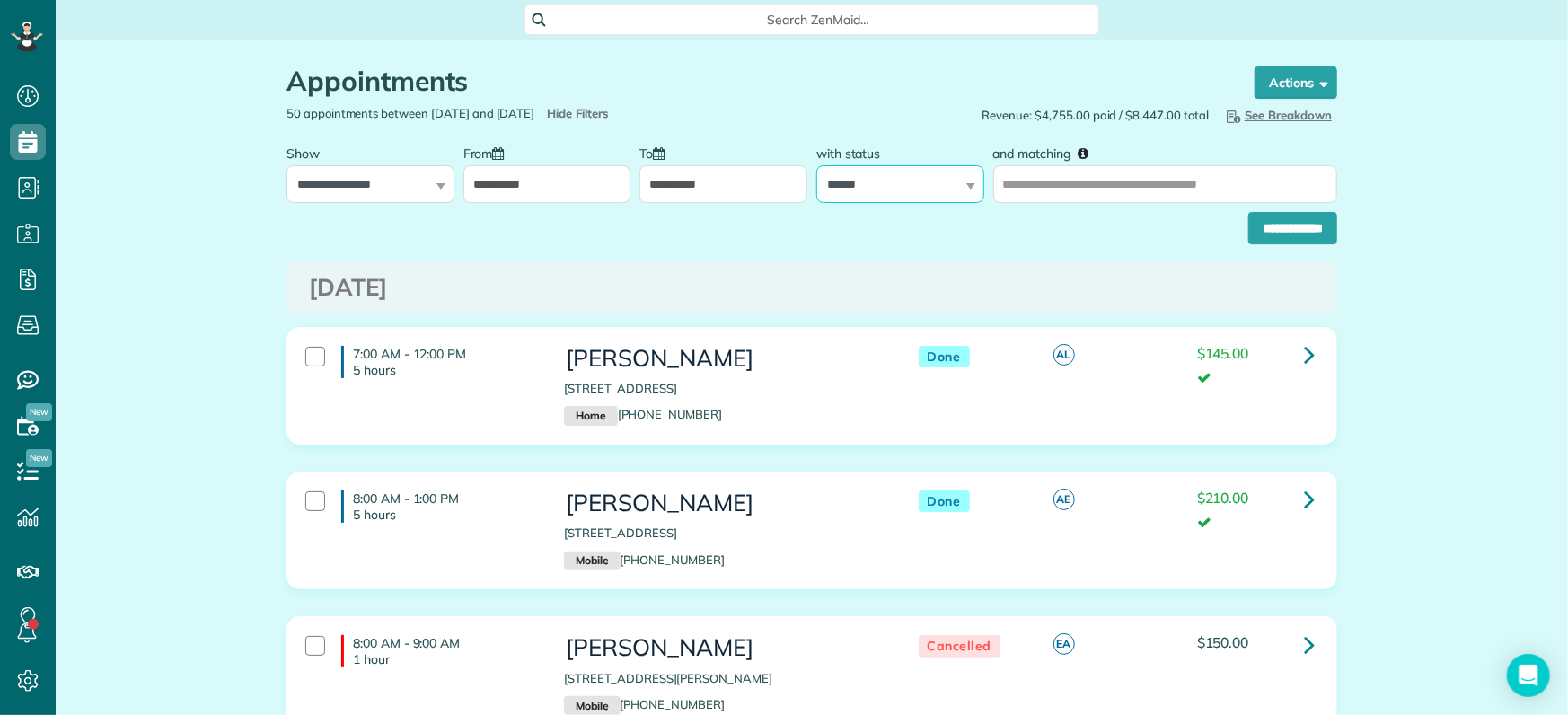 click on "**********" at bounding box center (900, 184) 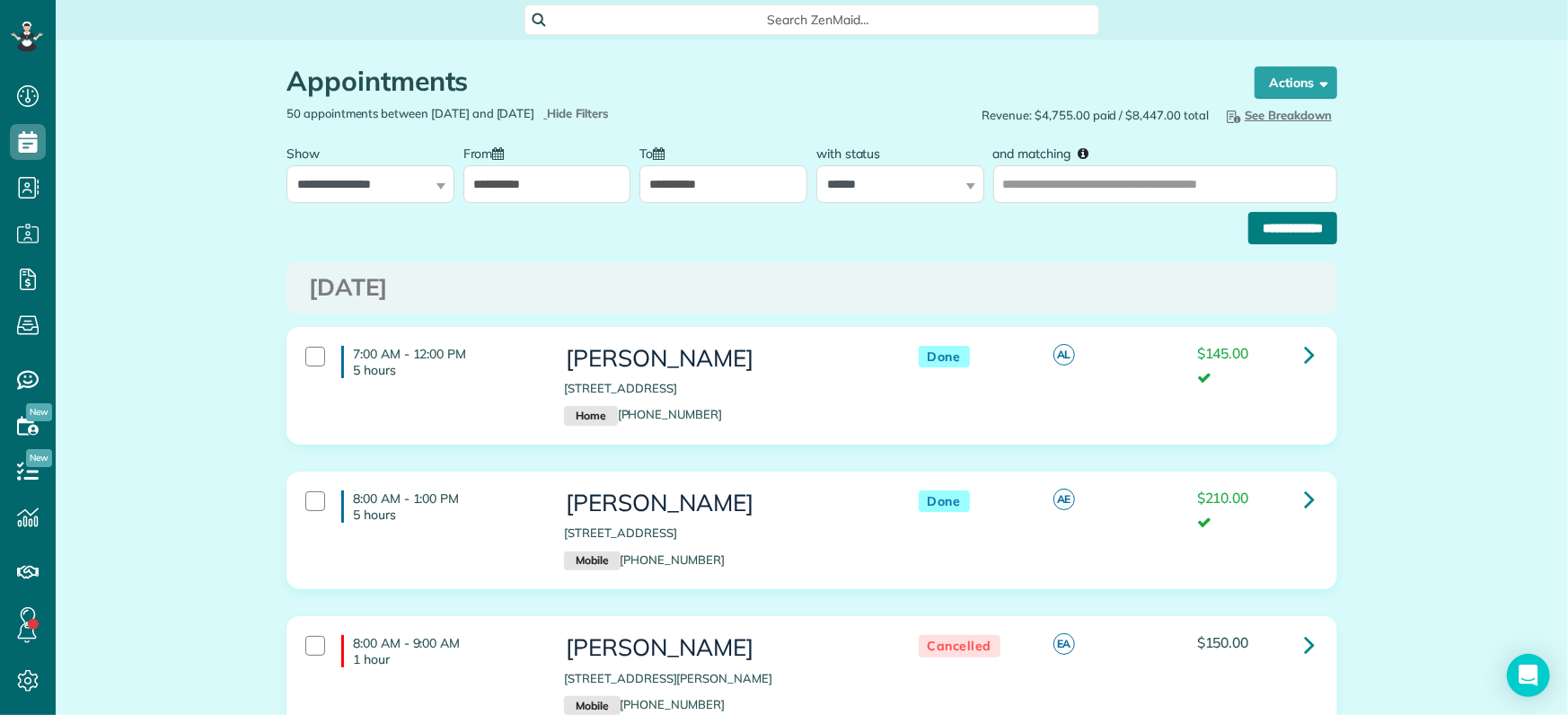 click on "**********" at bounding box center [1292, 228] 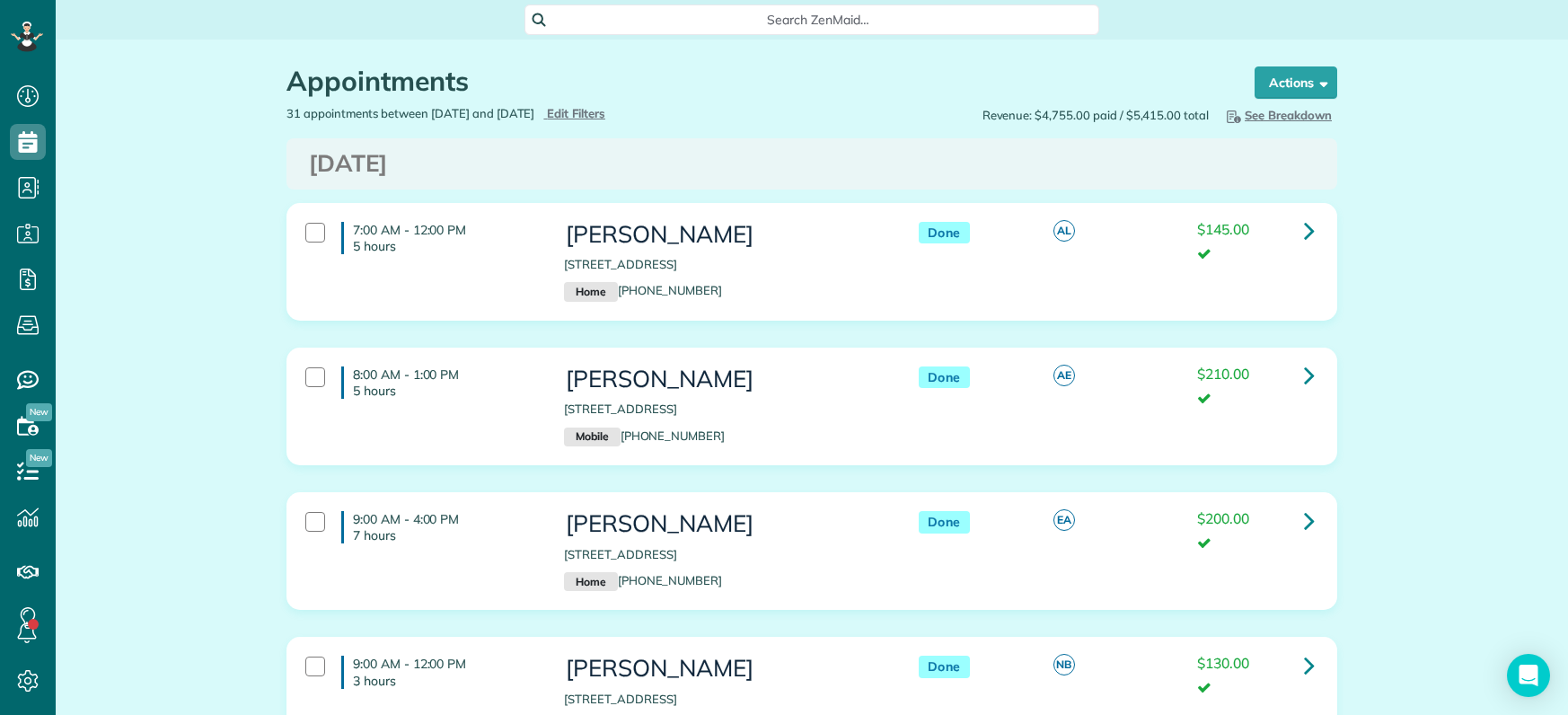 scroll, scrollTop: 0, scrollLeft: 0, axis: both 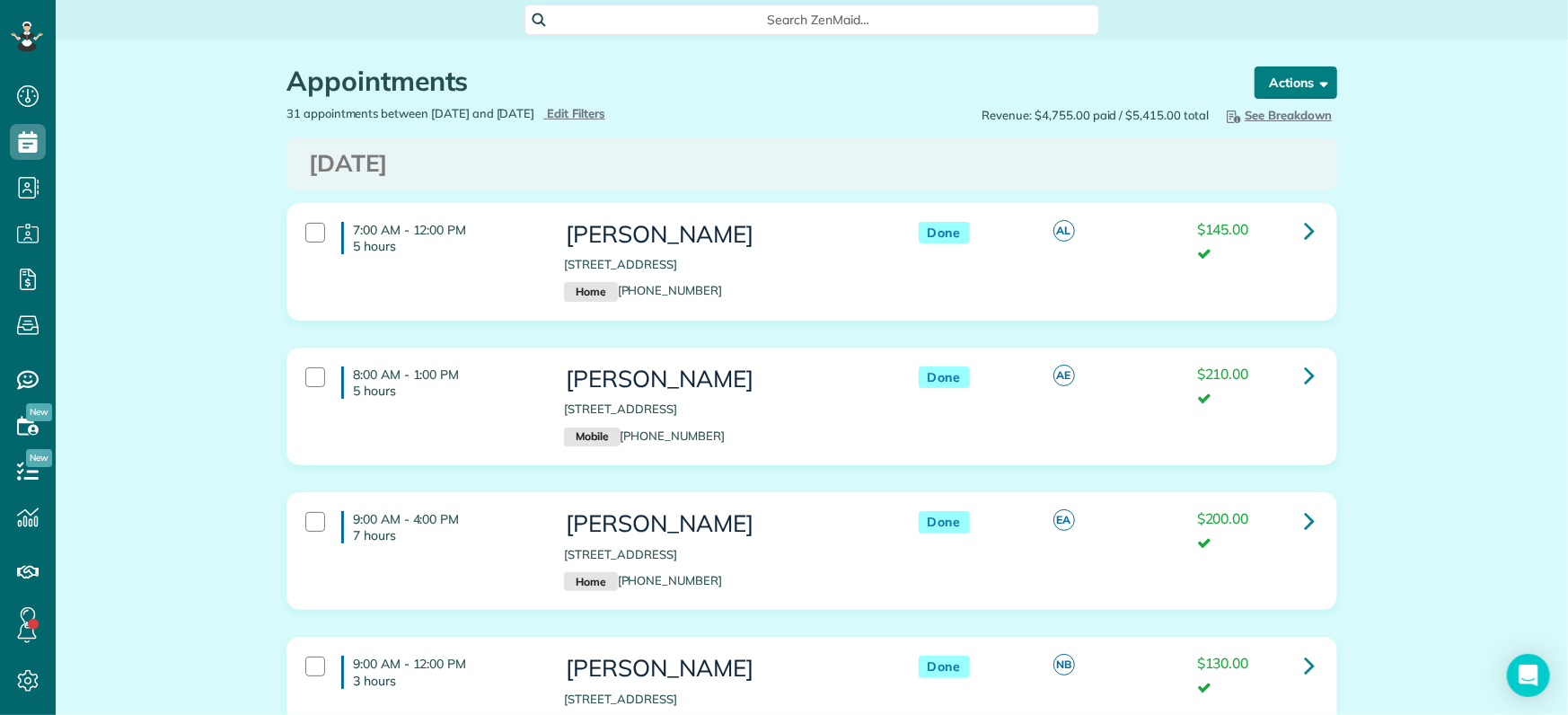 click at bounding box center (1320, 82) 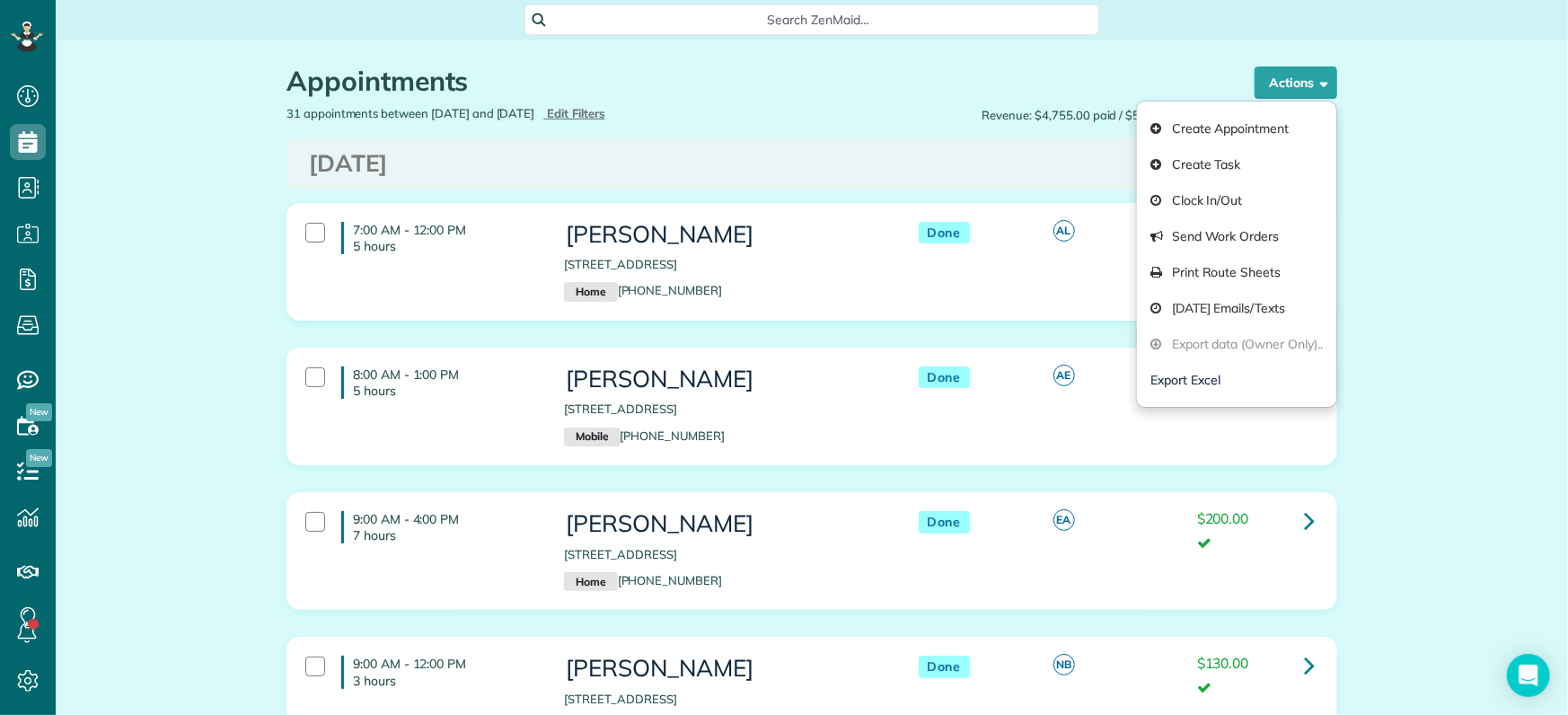 click on "Export Excel" at bounding box center (1237, 380) 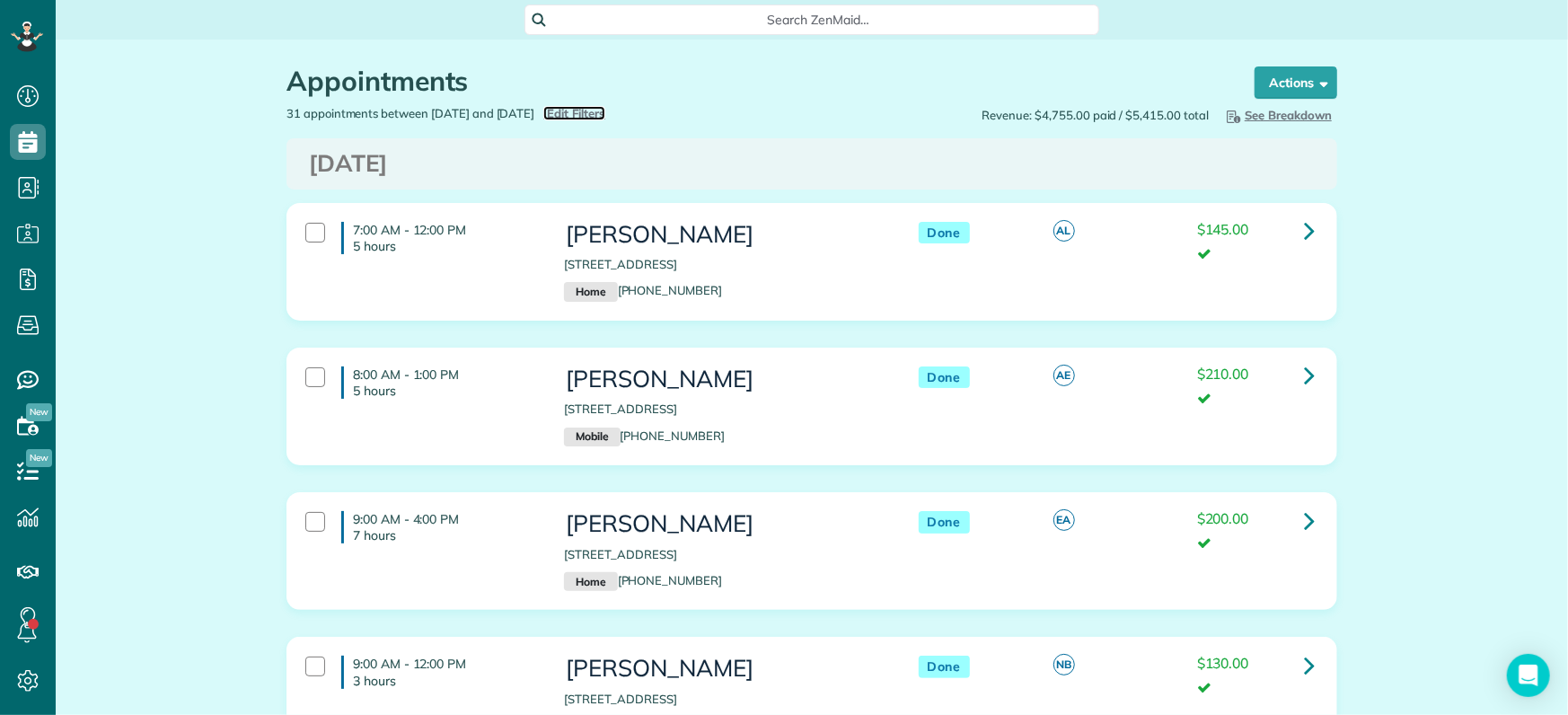 click on "Edit Filters" at bounding box center [576, 113] 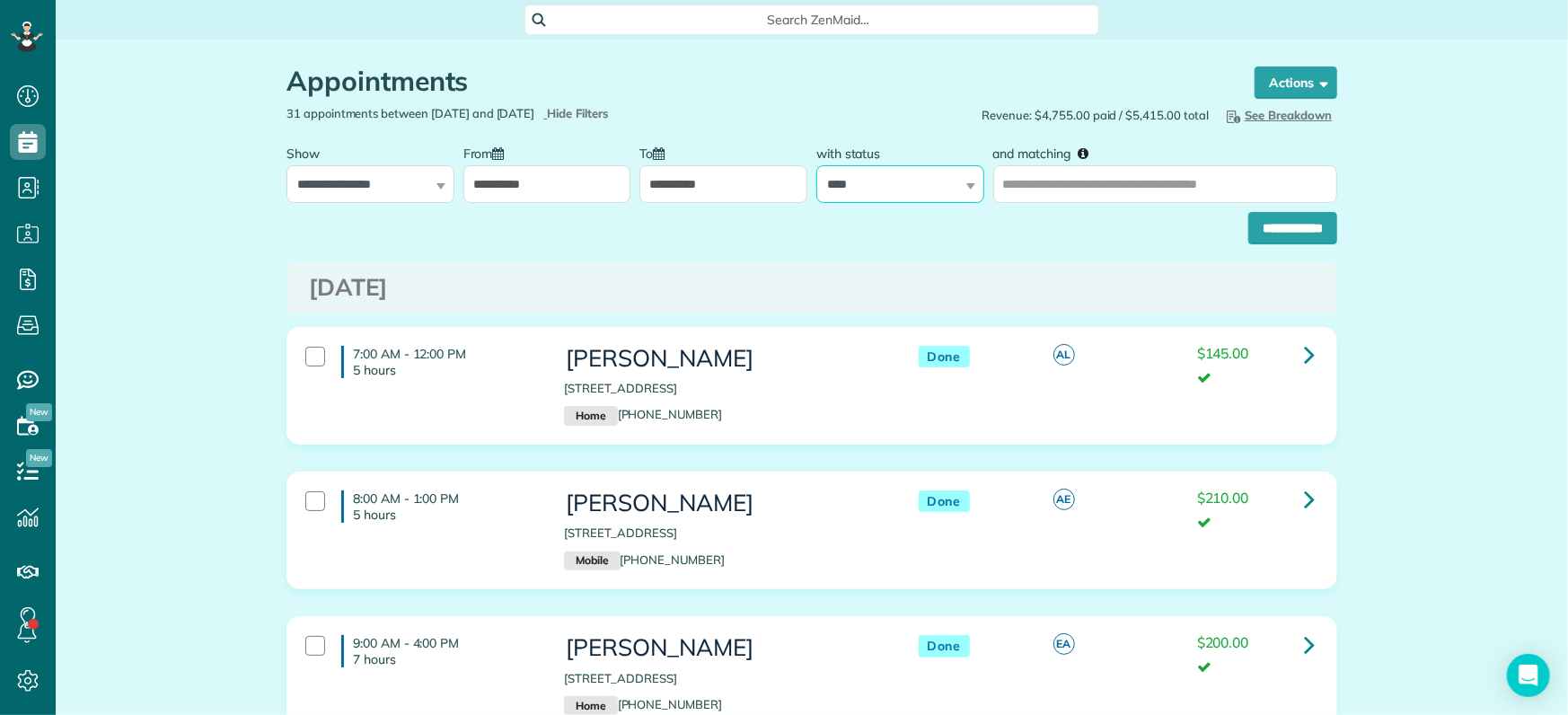 click on "**********" at bounding box center (900, 184) 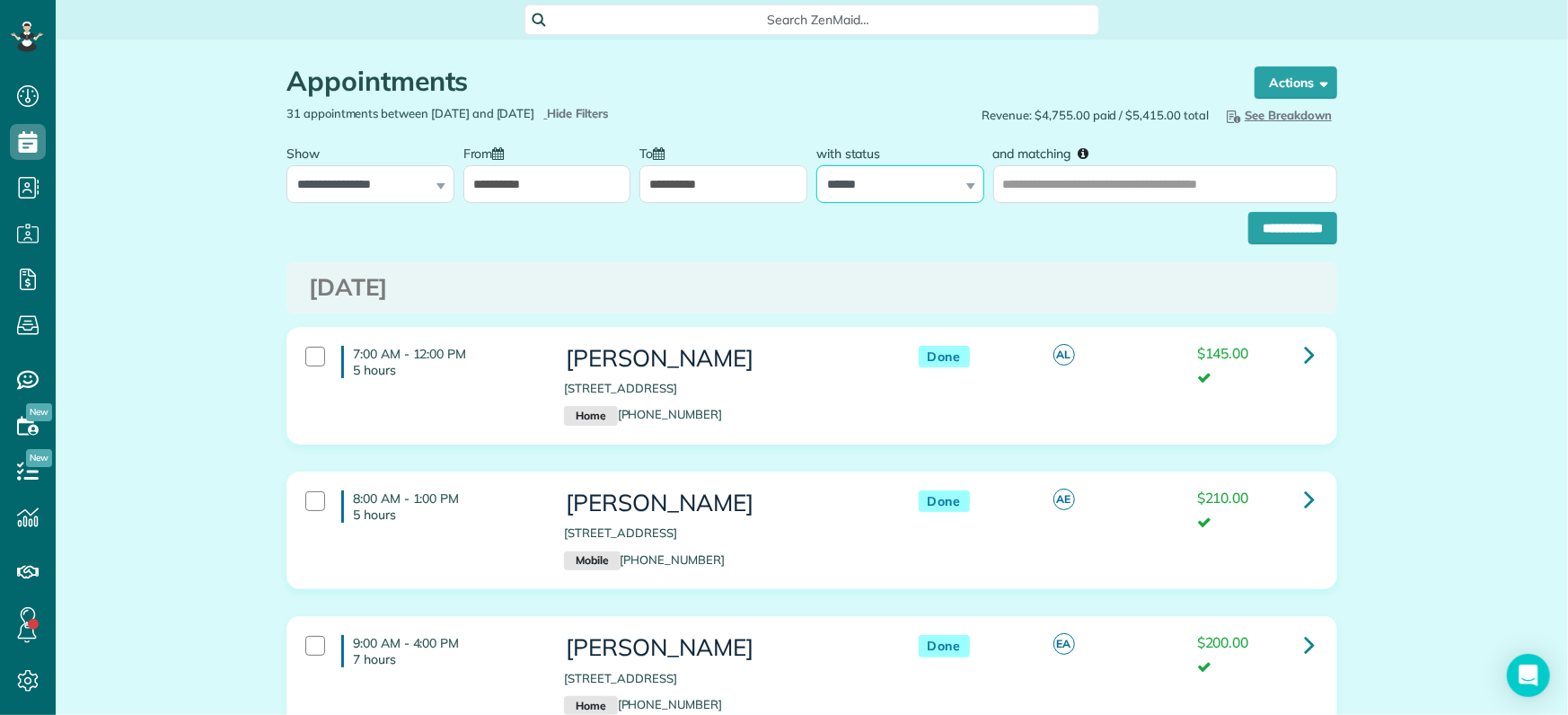 click on "**********" at bounding box center (900, 184) 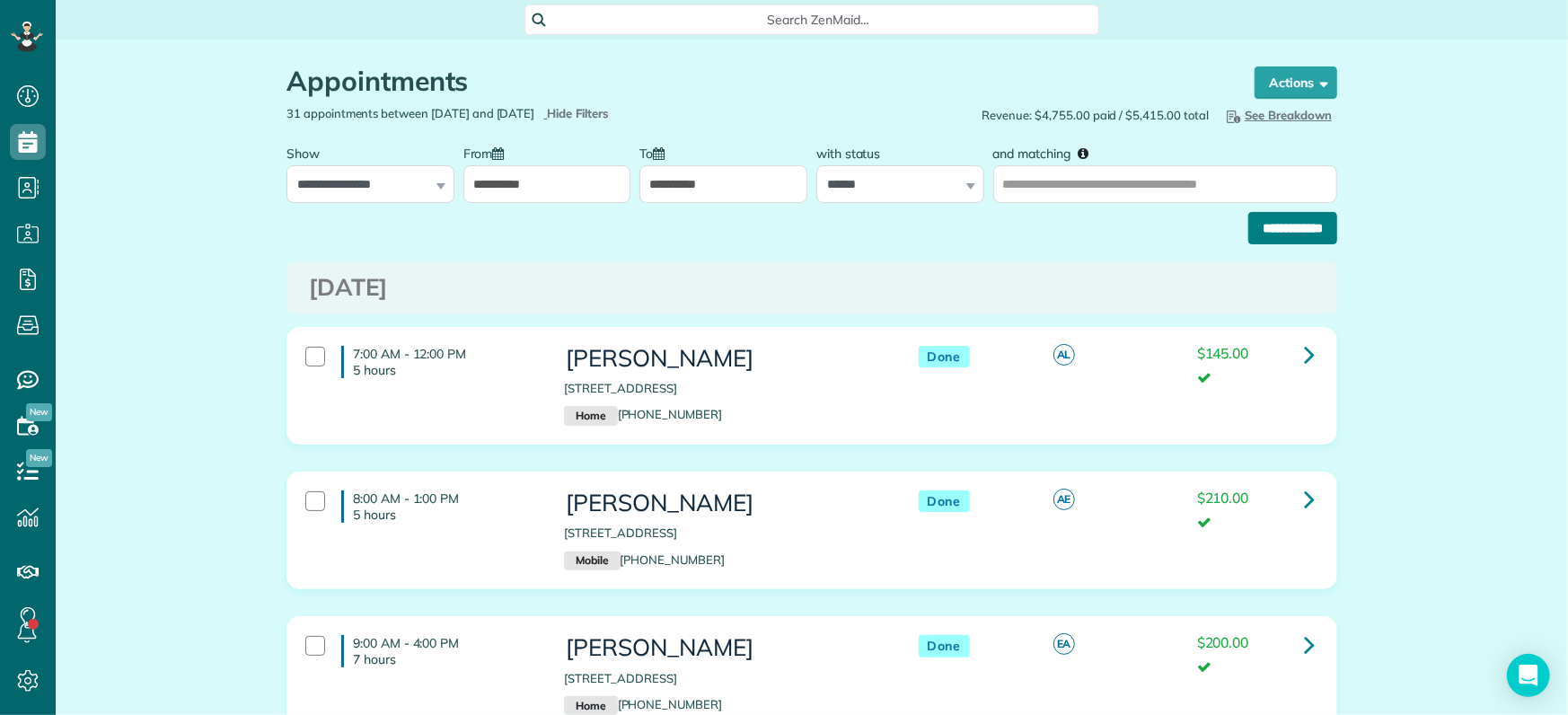 click on "**********" at bounding box center [1292, 228] 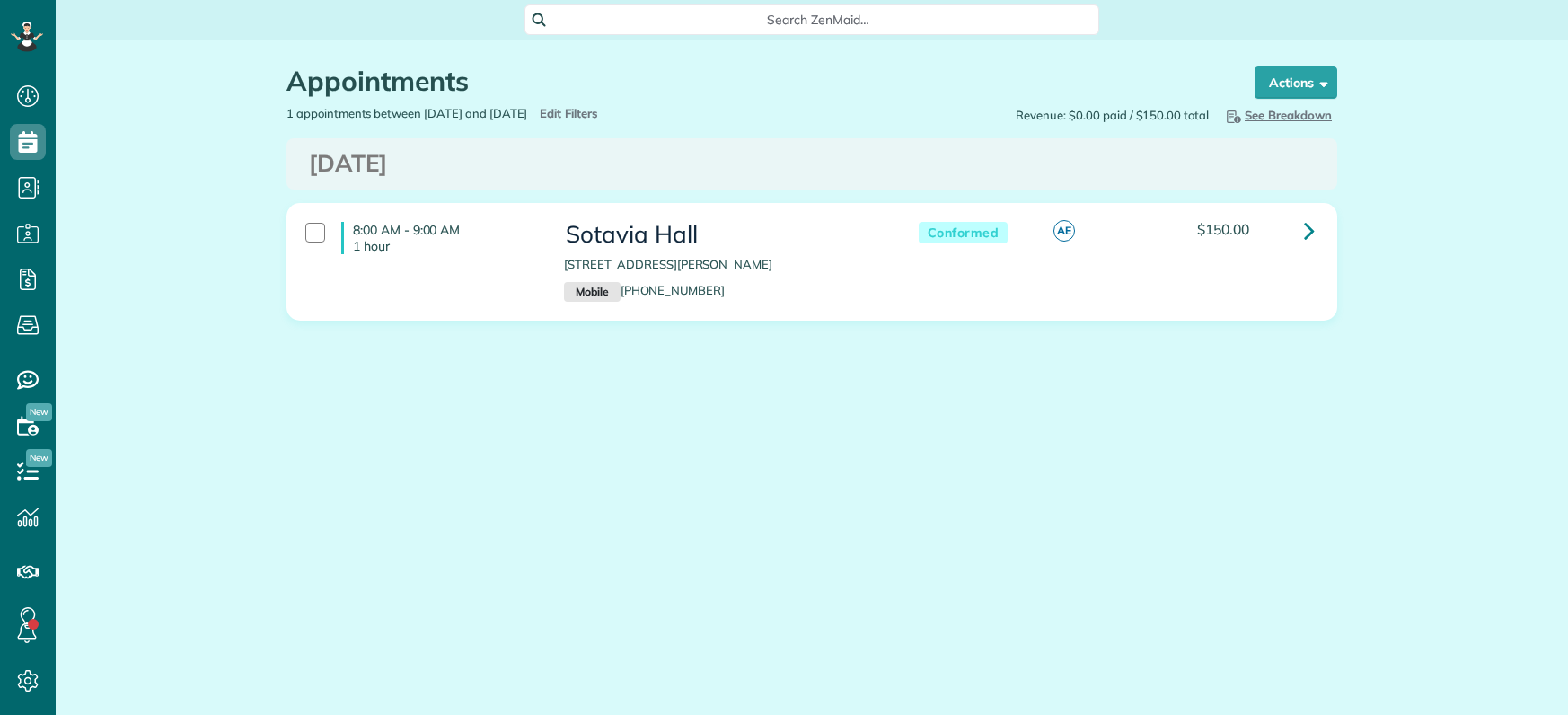 scroll, scrollTop: 0, scrollLeft: 0, axis: both 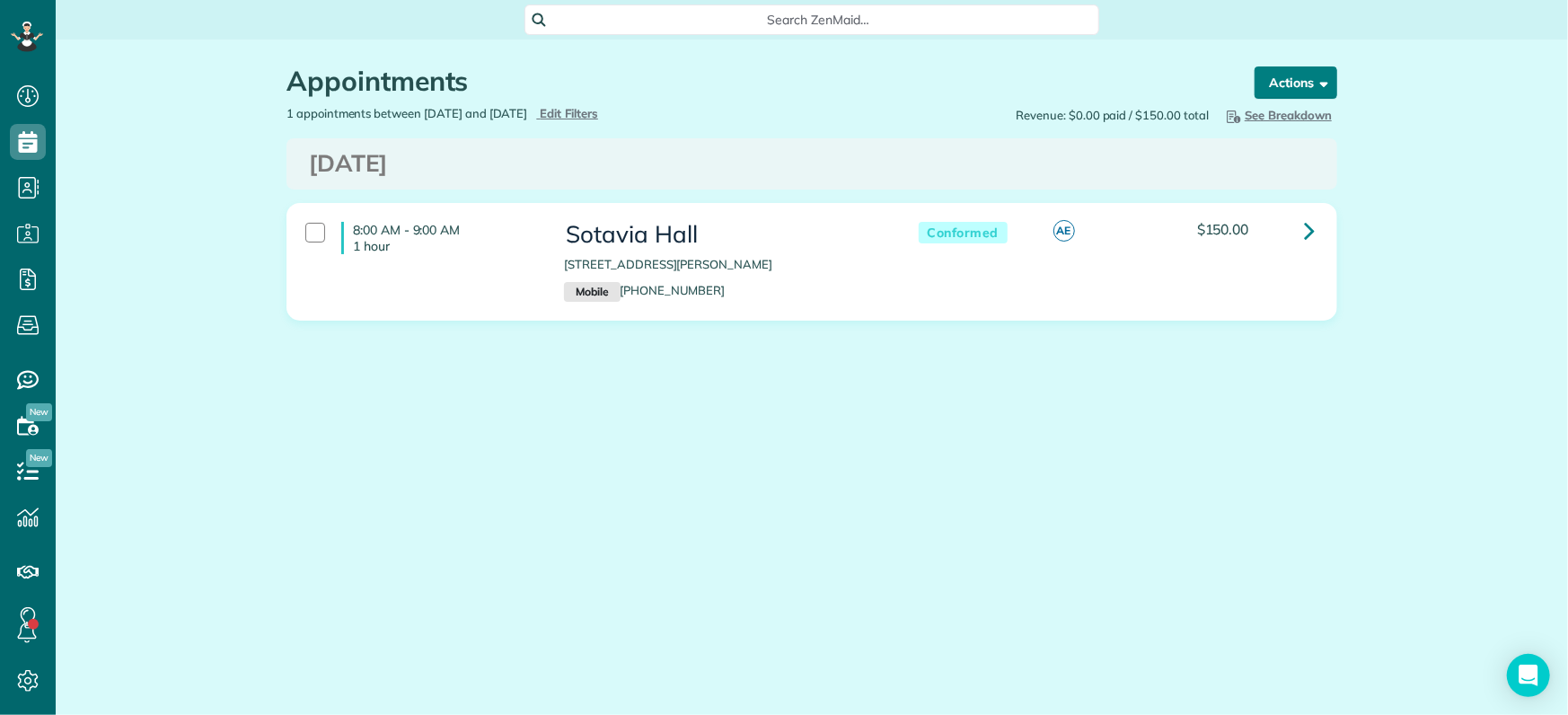 click at bounding box center (1320, 82) 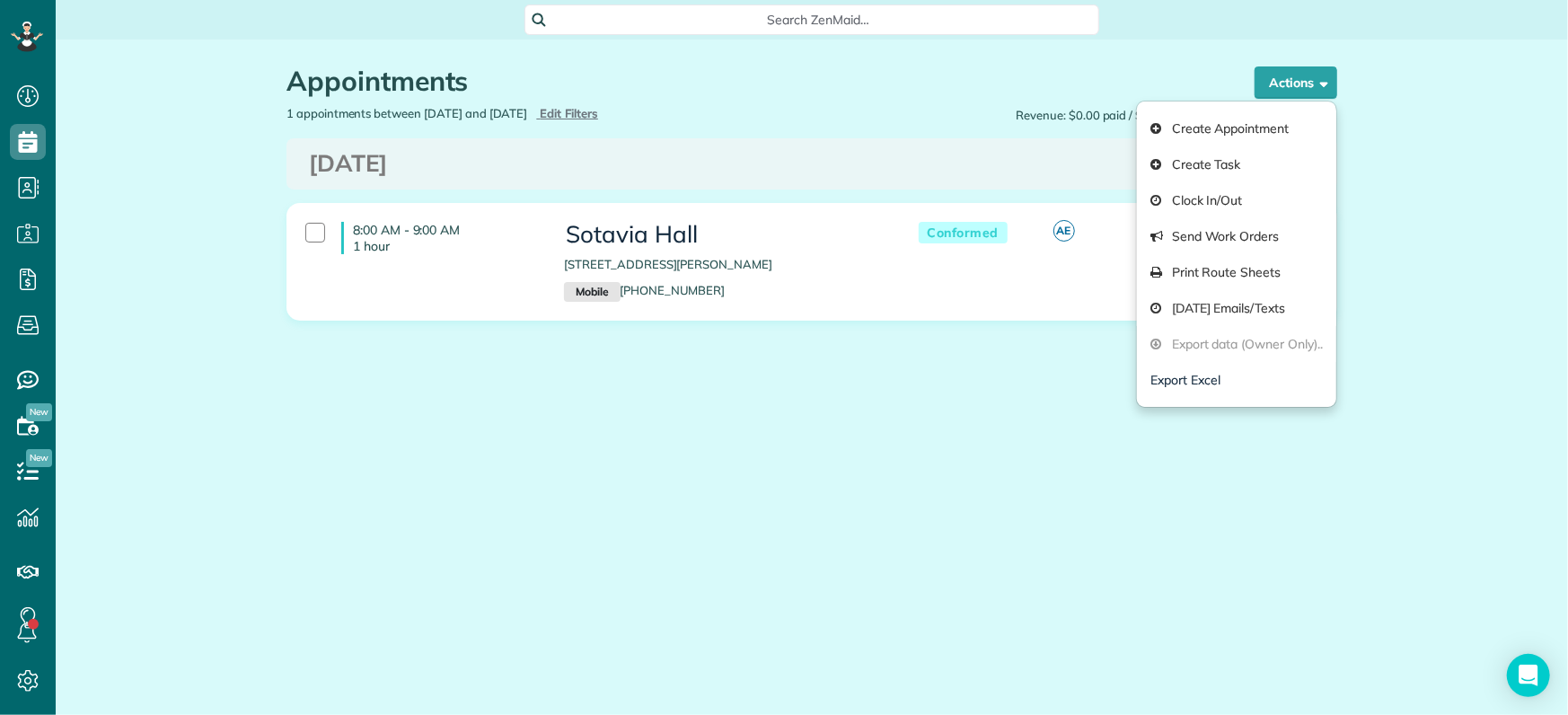 click on "Export Excel" at bounding box center (1237, 380) 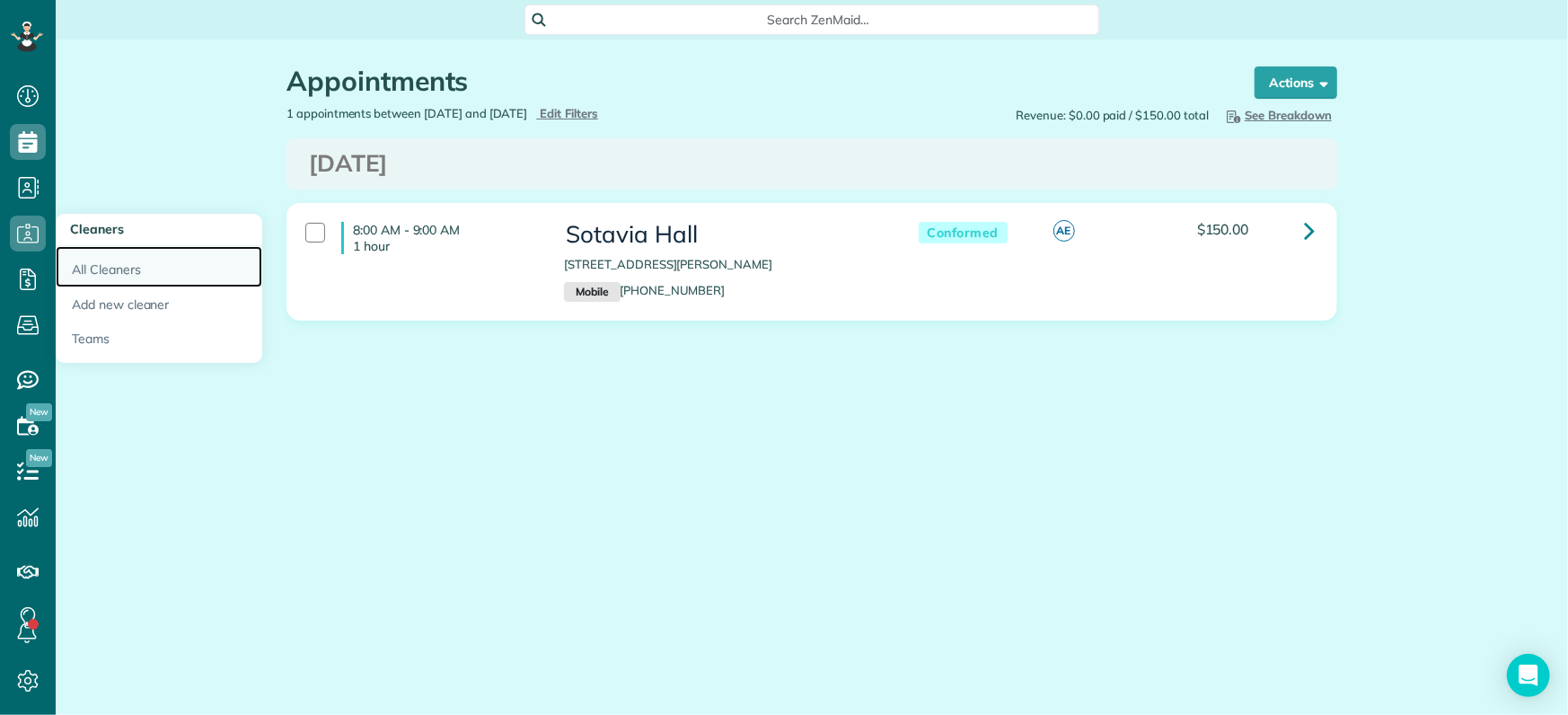 click on "All Cleaners" at bounding box center (159, 267) 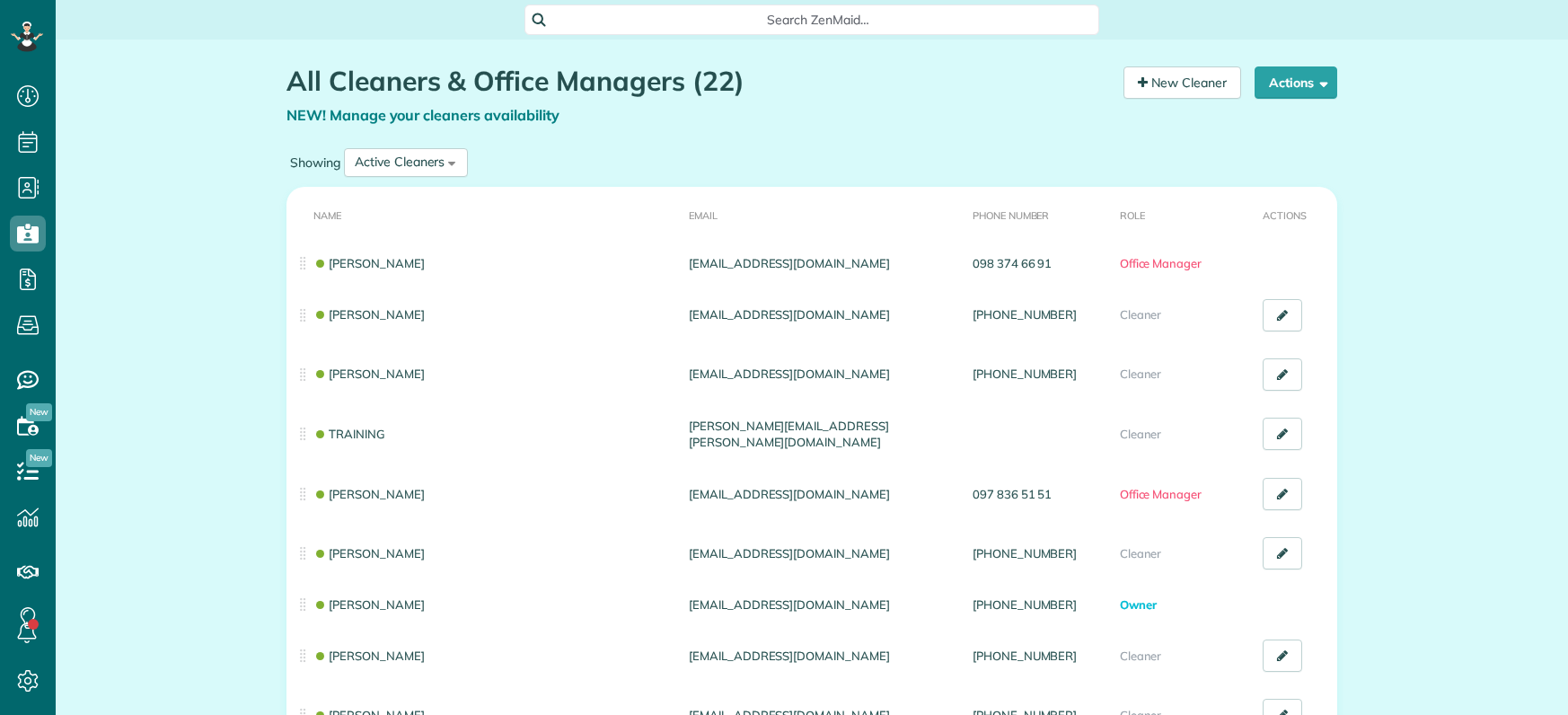 scroll, scrollTop: 0, scrollLeft: 0, axis: both 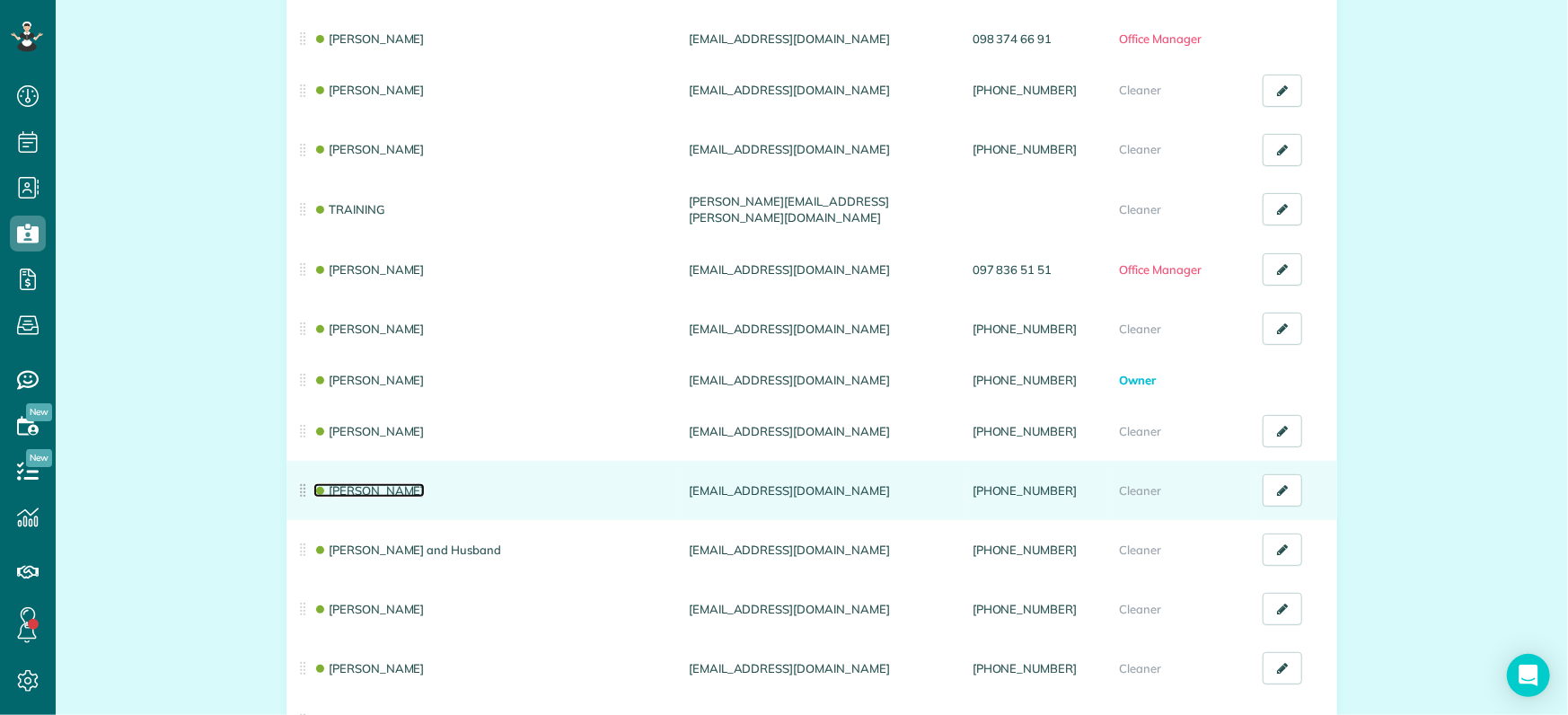 click on "[PERSON_NAME]" at bounding box center (369, 490) 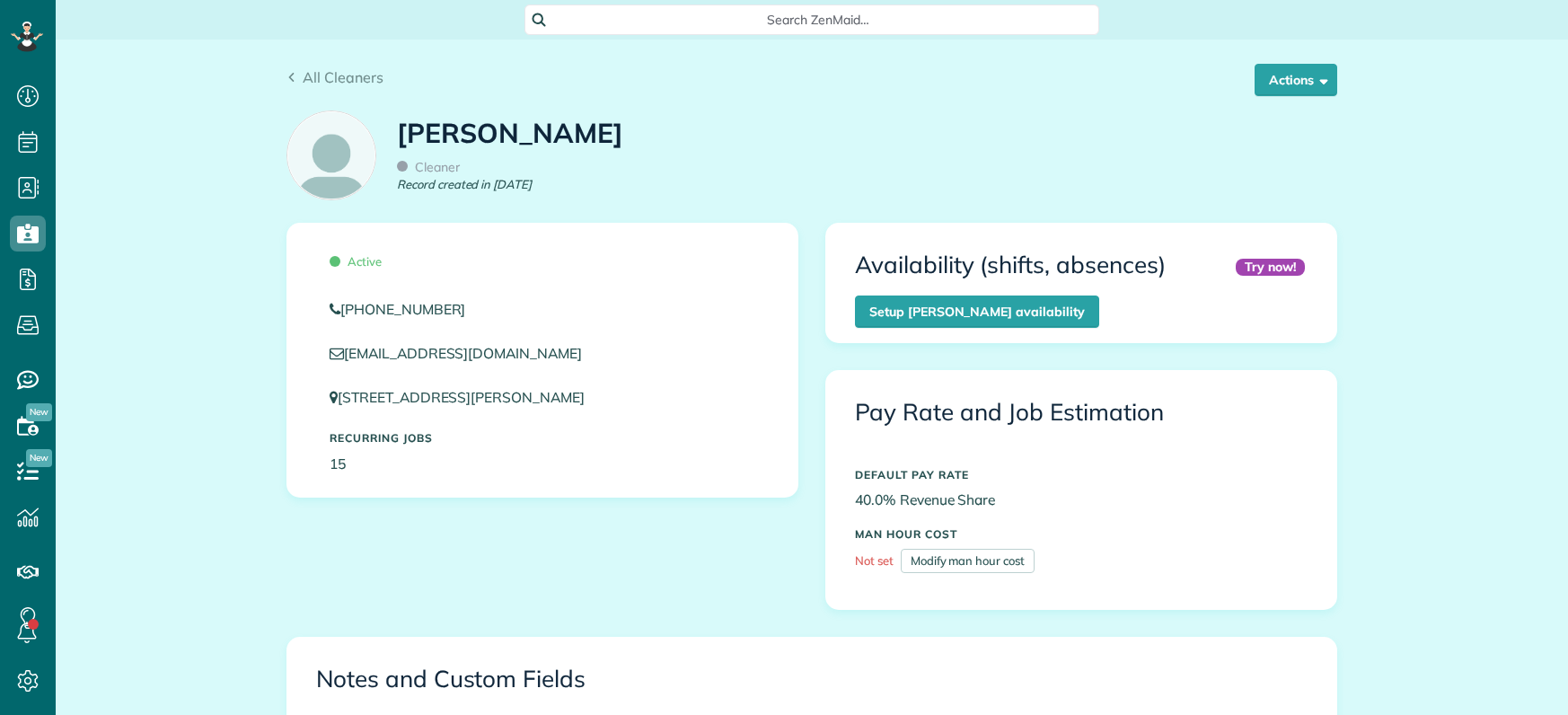 scroll, scrollTop: 0, scrollLeft: 0, axis: both 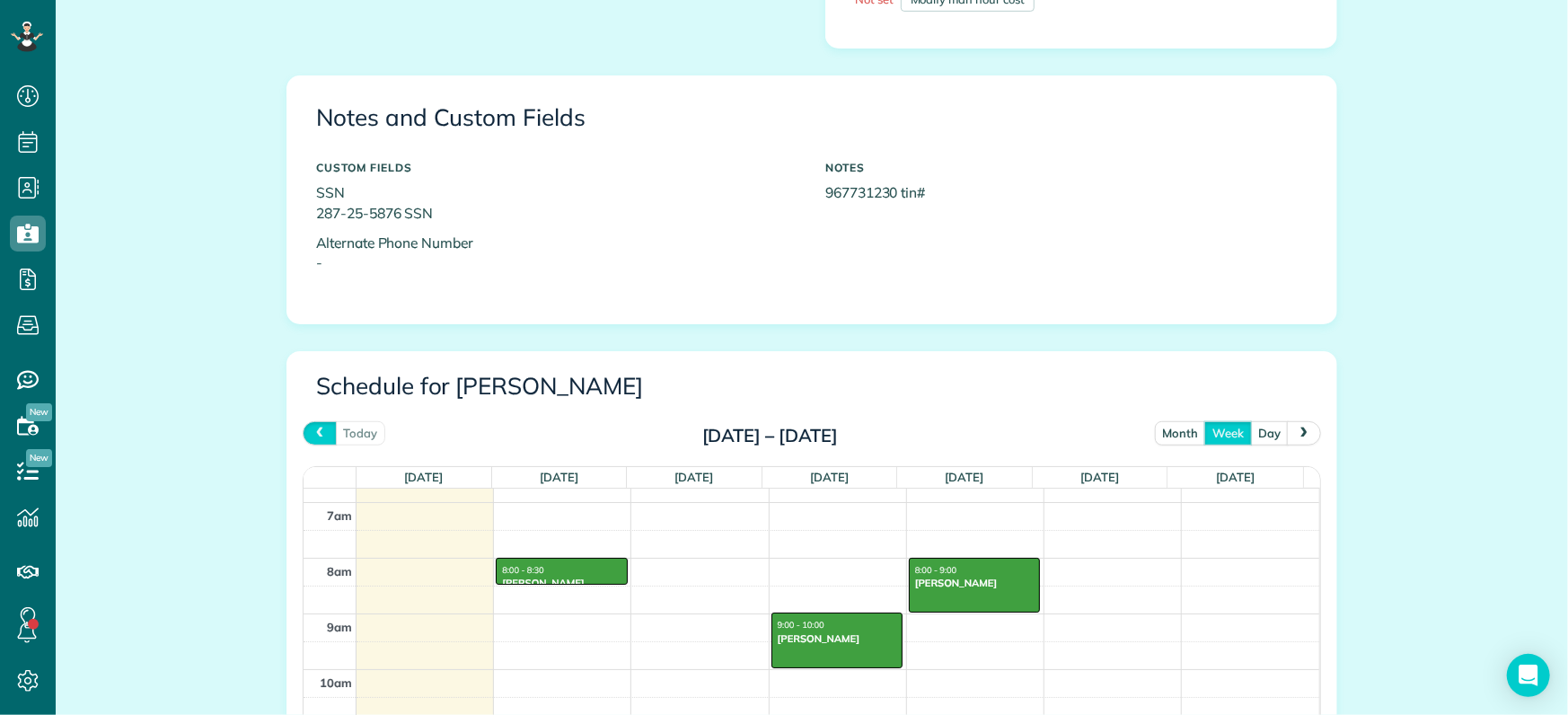 click at bounding box center [320, 433] 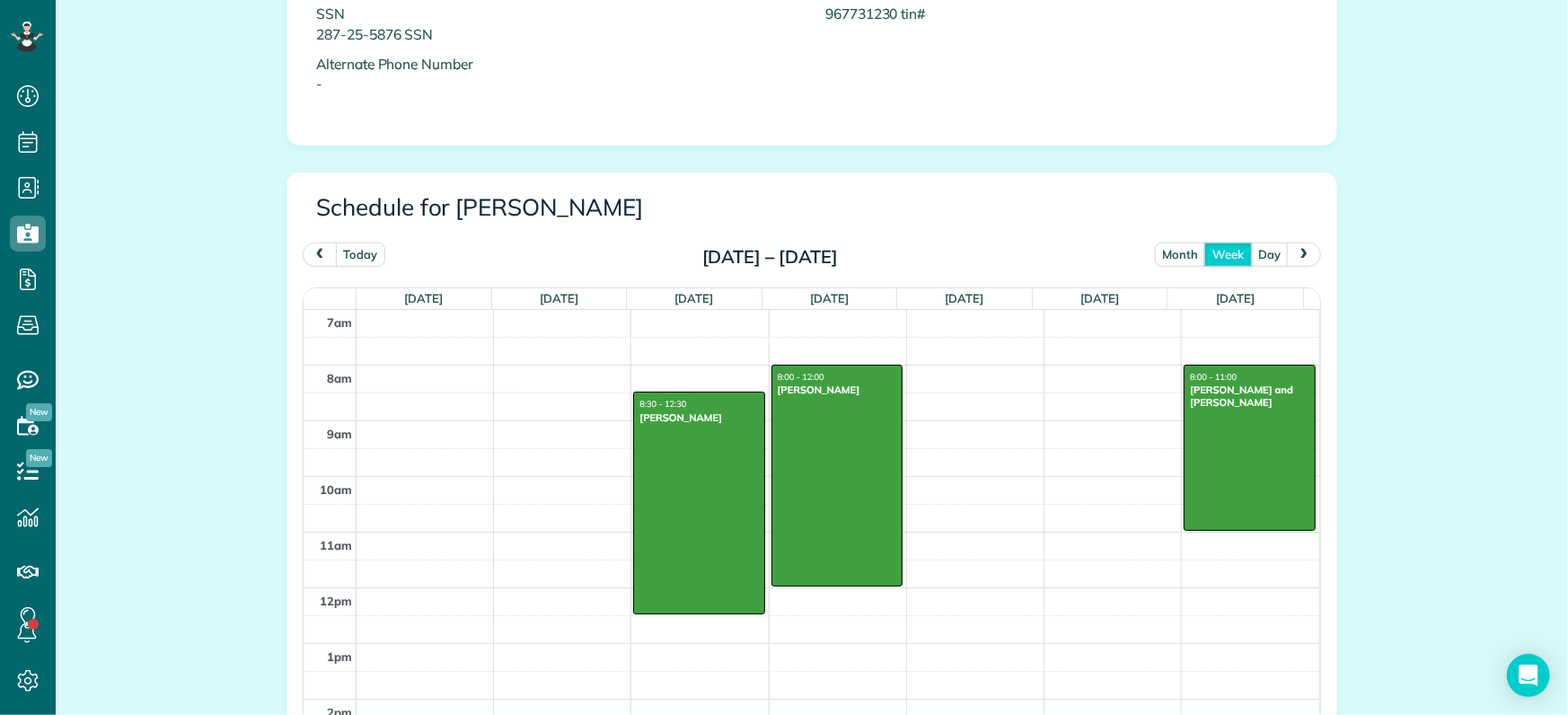 scroll, scrollTop: 786, scrollLeft: 0, axis: vertical 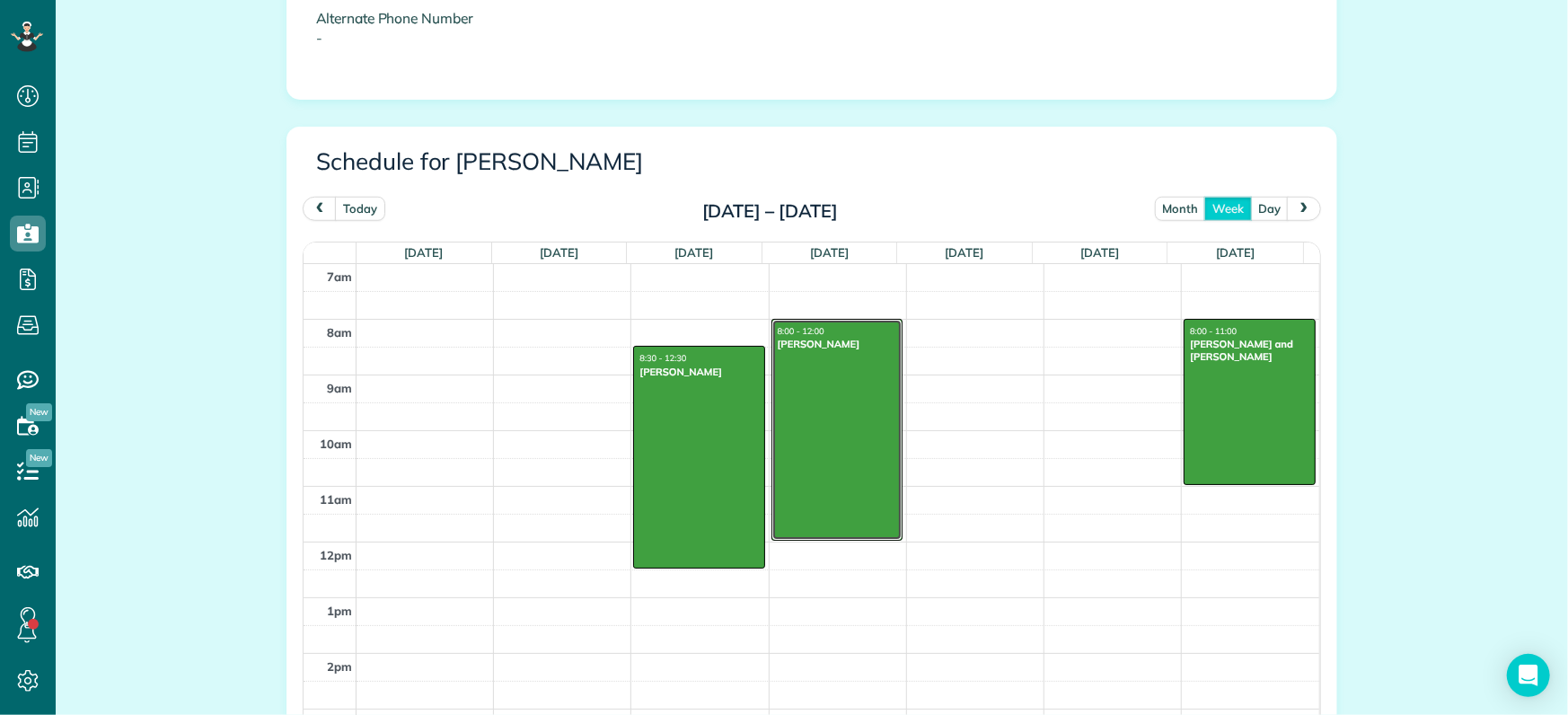 click at bounding box center [837, 429] 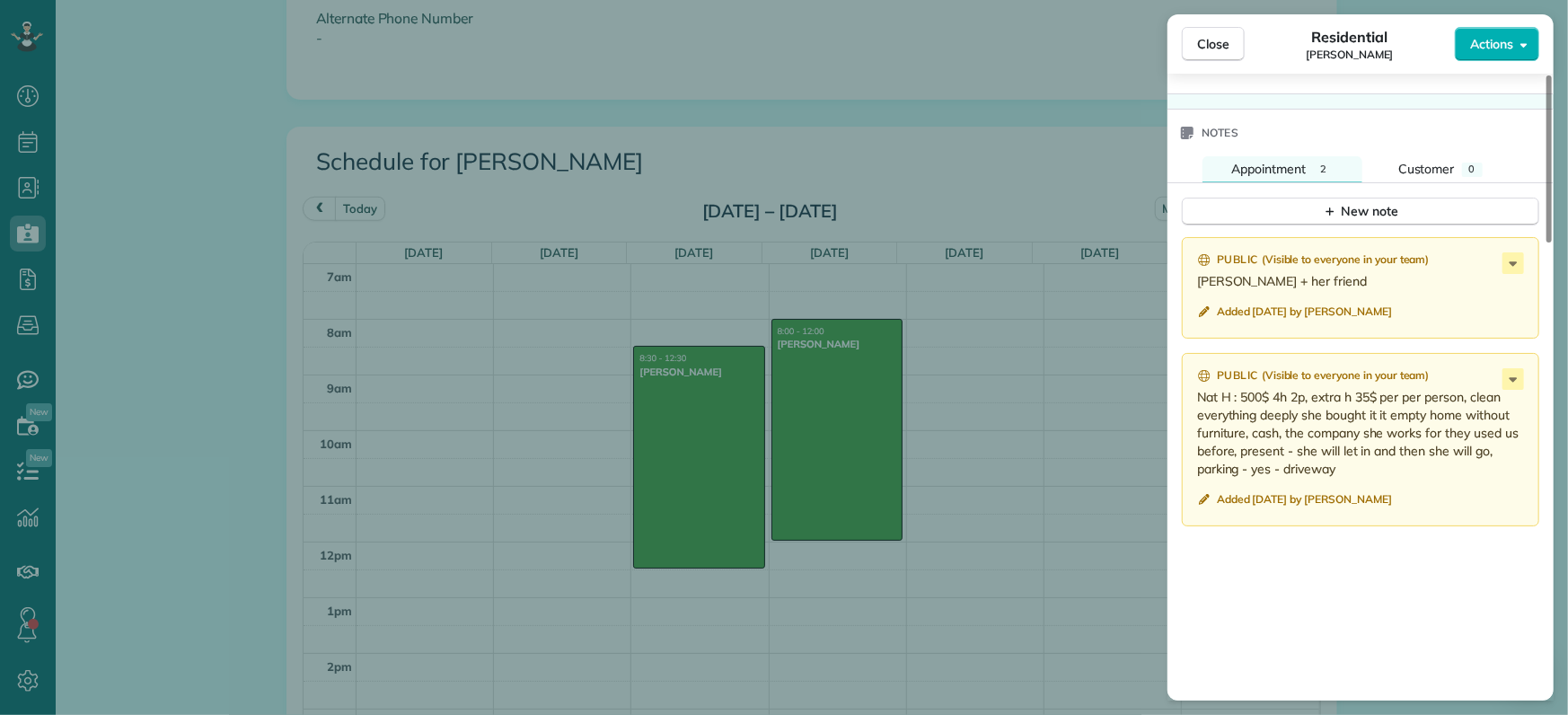 scroll, scrollTop: 1572, scrollLeft: 0, axis: vertical 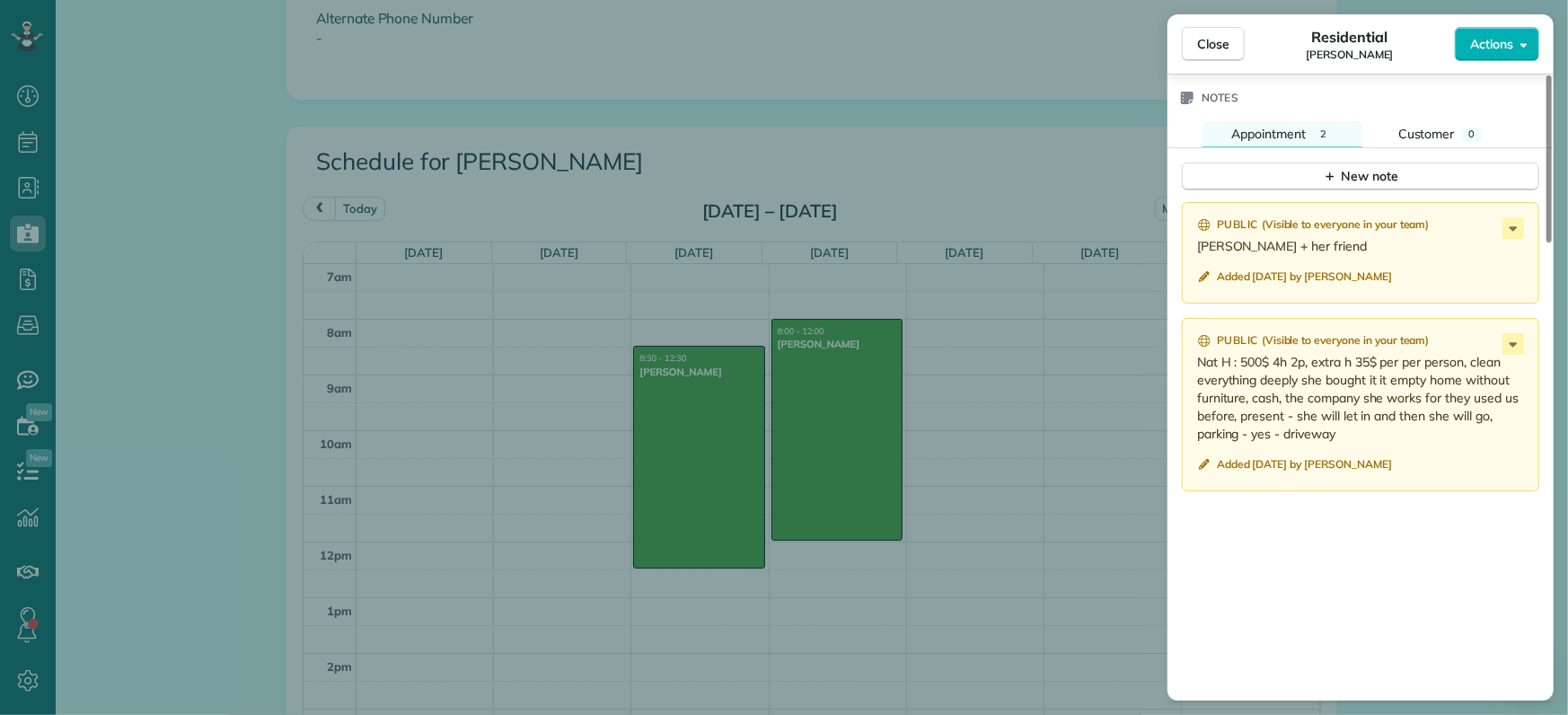 click on "Close Residential [PERSON_NAME] Actions Status Done [PERSON_NAME] · Open profile Mobile [PHONE_NUMBER] Copy No email on record Add email View Details Residential [DATE] ( [DATE] ) 8:00 AM 12:00 PM 4 hours and 0 minutes One time [STREET_ADDRESS][PERSON_NAME] Service was not rated yet Setup ratings Cleaners Time in and out Assign Invite Cleaners [PERSON_NAME] 8:00 AM 12:00 PM Checklist Try Now Keep this appointment up to your standards. Stay on top of every detail, keep your cleaners organised, and your client happy. Assign a checklist Watch a 5 min demo Billing Billing actions Price $500.00 Overcharge $0.00 Discount $0.00 Coupon discount - Primary tax - Secondary tax - Total appointment price $500.00 Tips collected New feature! $0.00 Paid Total including tip $500.00 Get paid online in no-time! Send an invoice and reward your cleaners with tips Charge customer credit card Appointment custom fields Check Yes Credit Card No Cash No Invoice No Zelle No Work items Deep Cleaning" at bounding box center [784, 358] 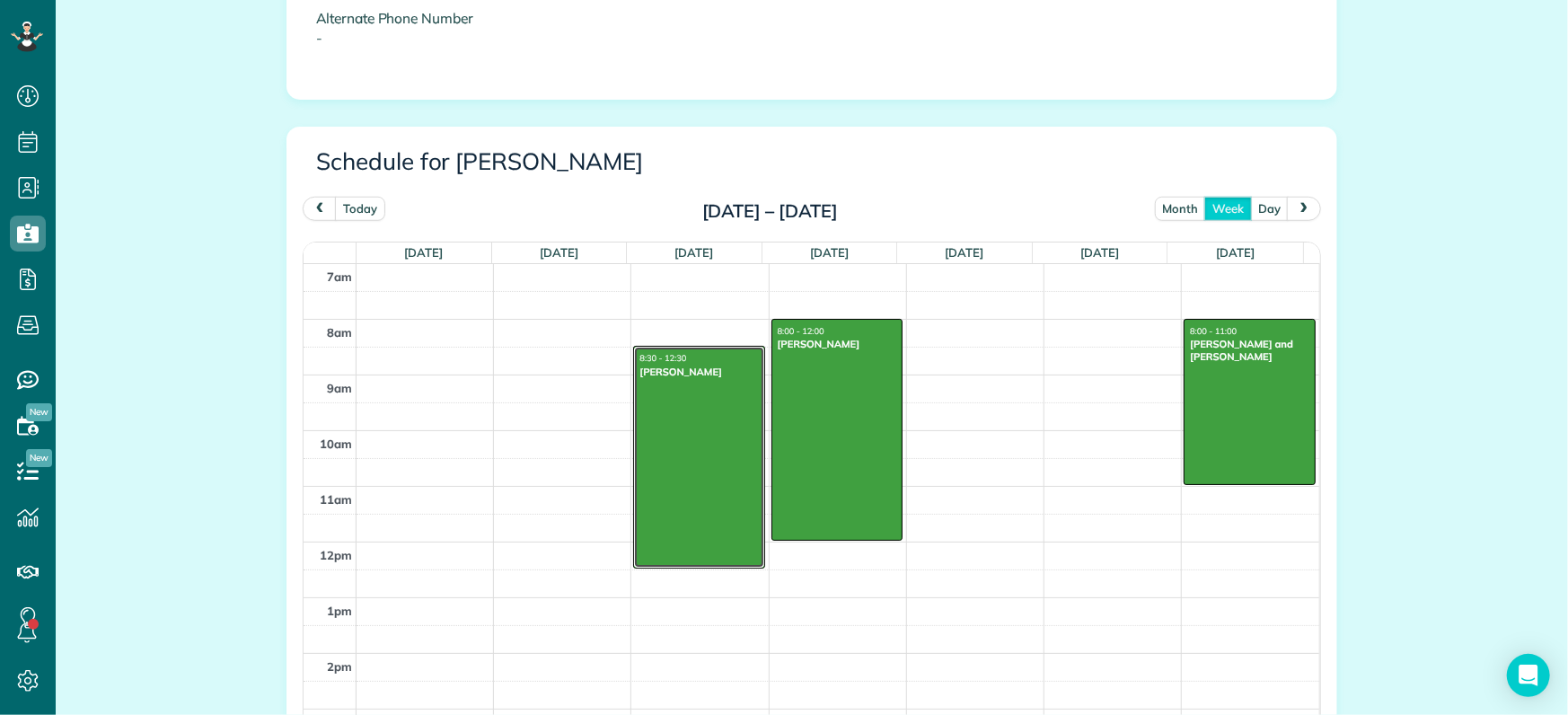 click at bounding box center [699, 456] 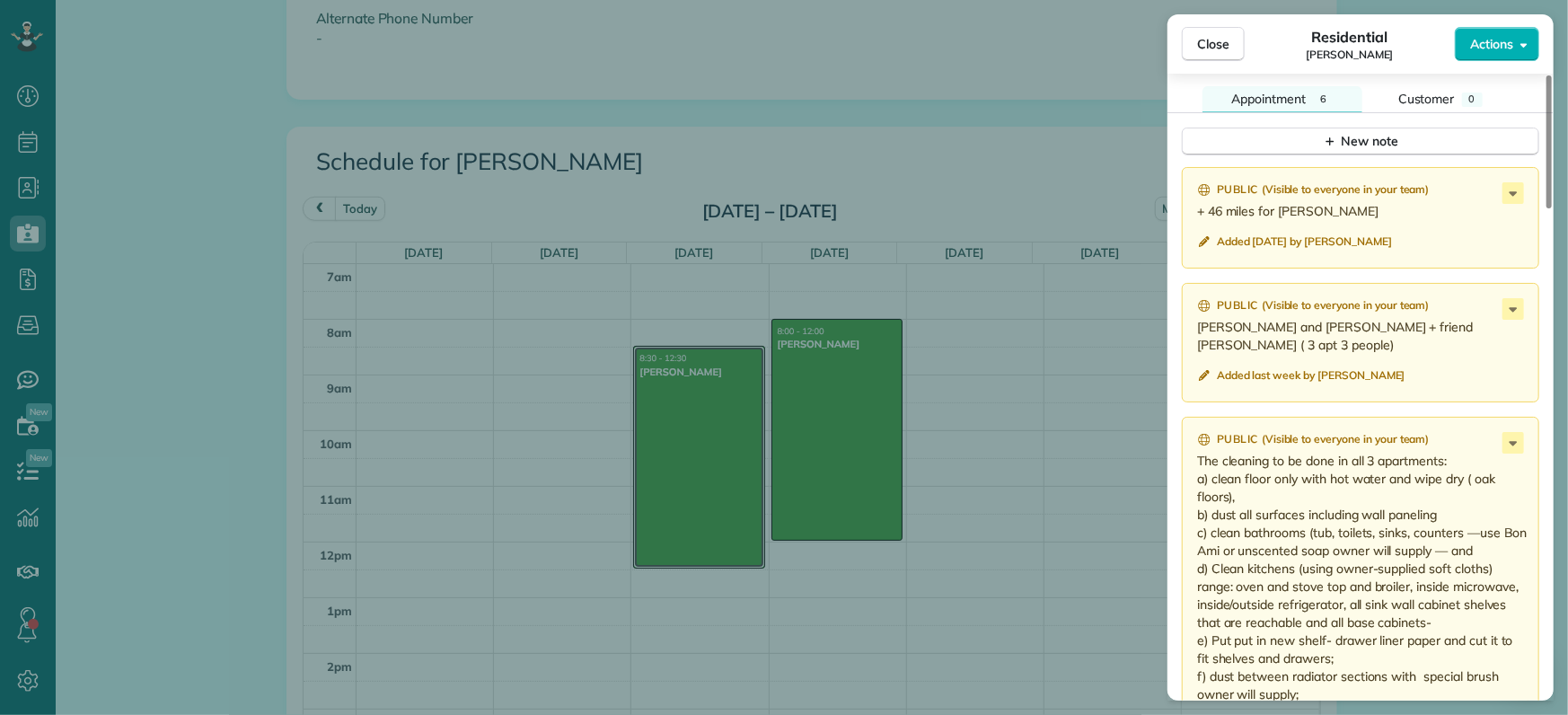 scroll, scrollTop: 1796, scrollLeft: 0, axis: vertical 